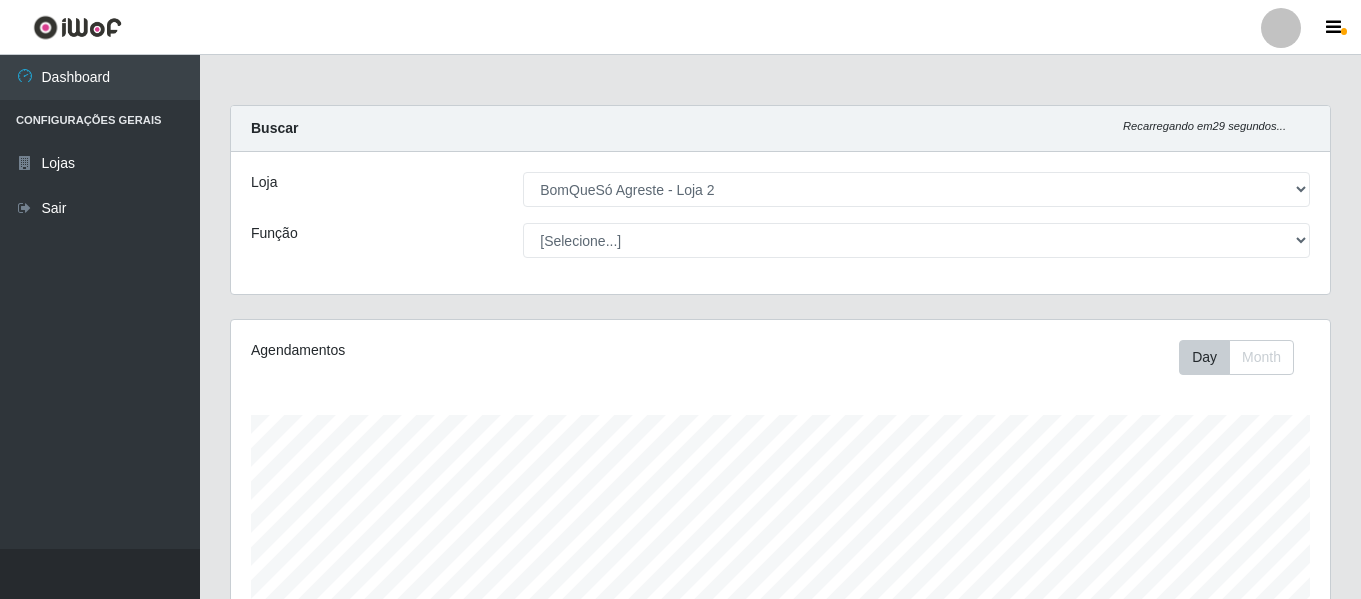 select on "214" 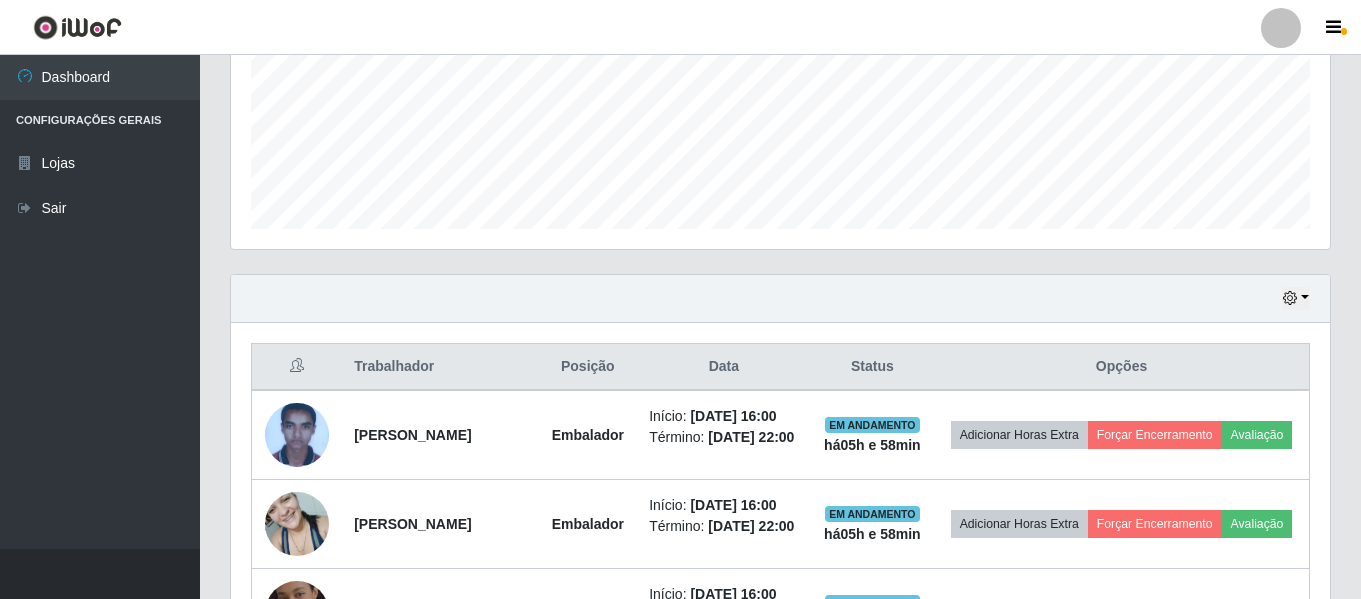 scroll, scrollTop: 999585, scrollLeft: 998901, axis: both 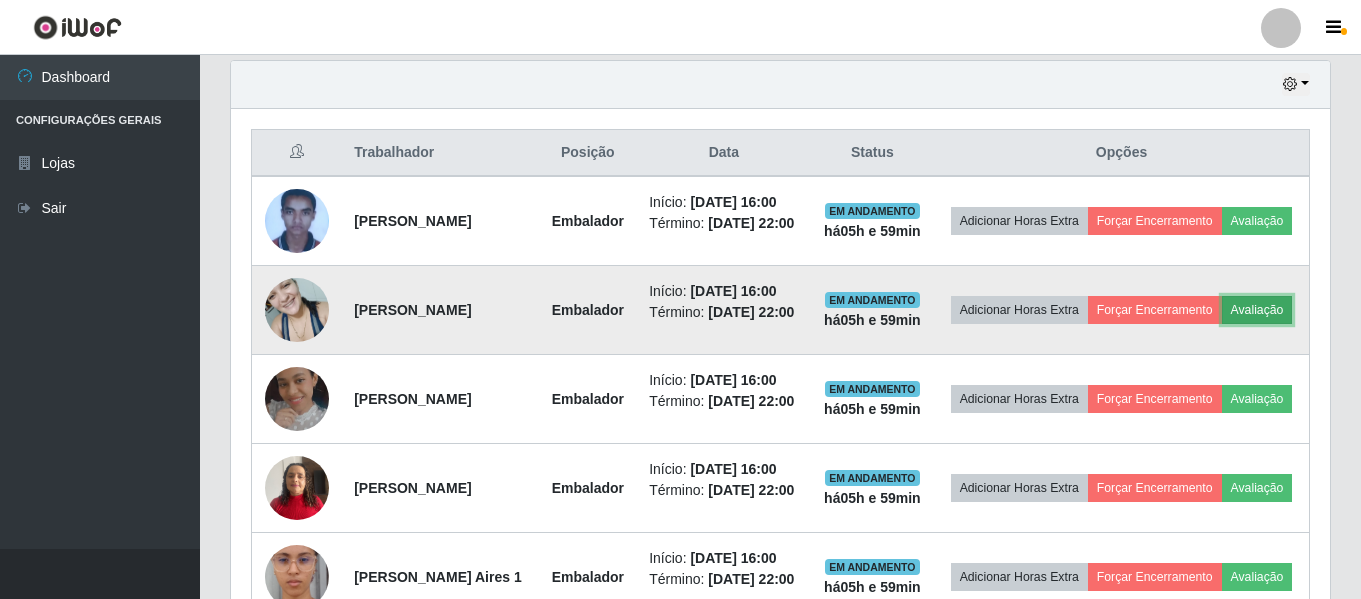 click on "Avaliação" at bounding box center [1257, 310] 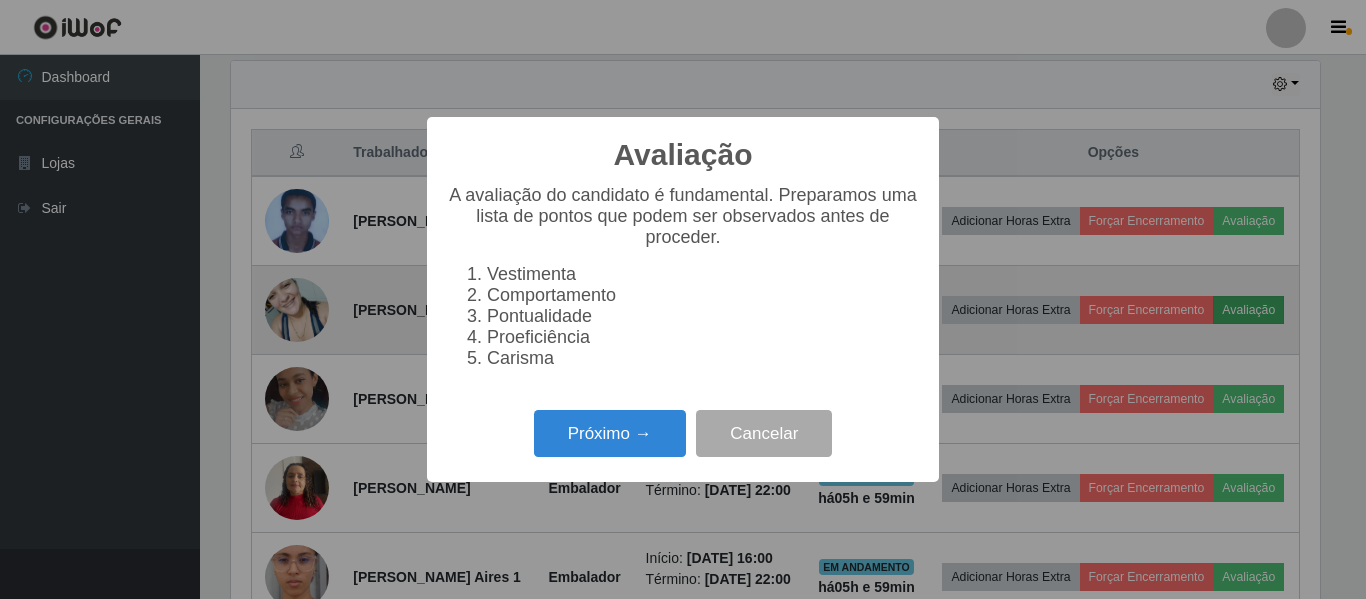 scroll, scrollTop: 999585, scrollLeft: 998911, axis: both 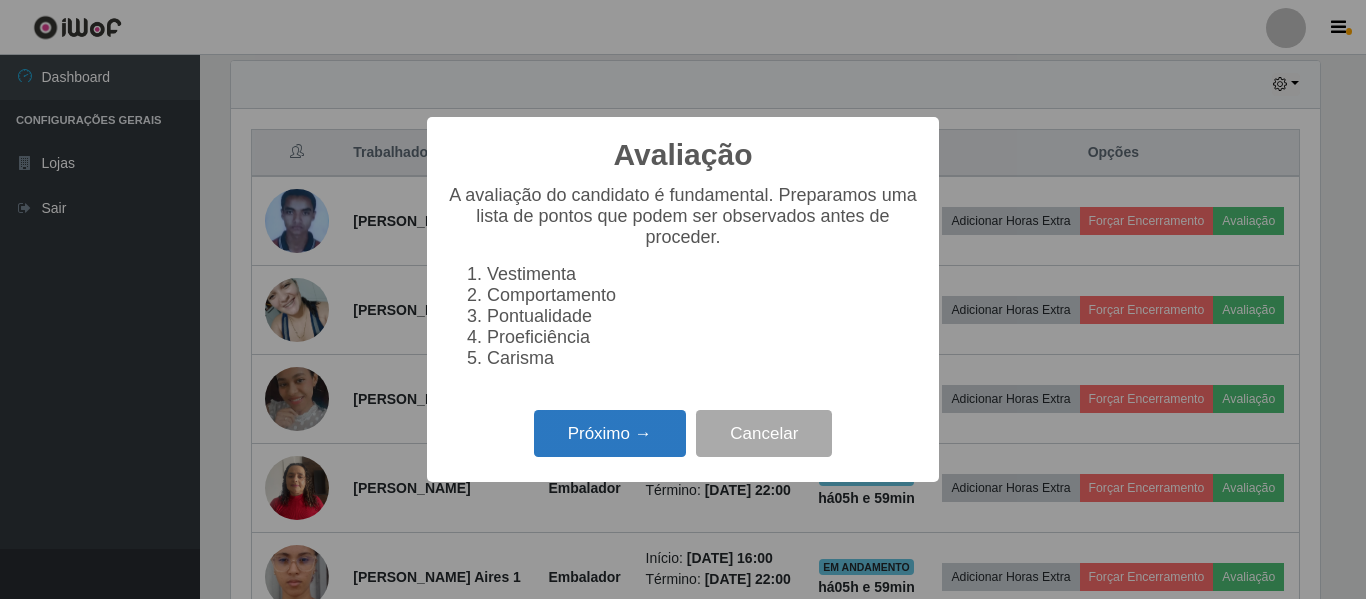 click on "Próximo →" at bounding box center (610, 433) 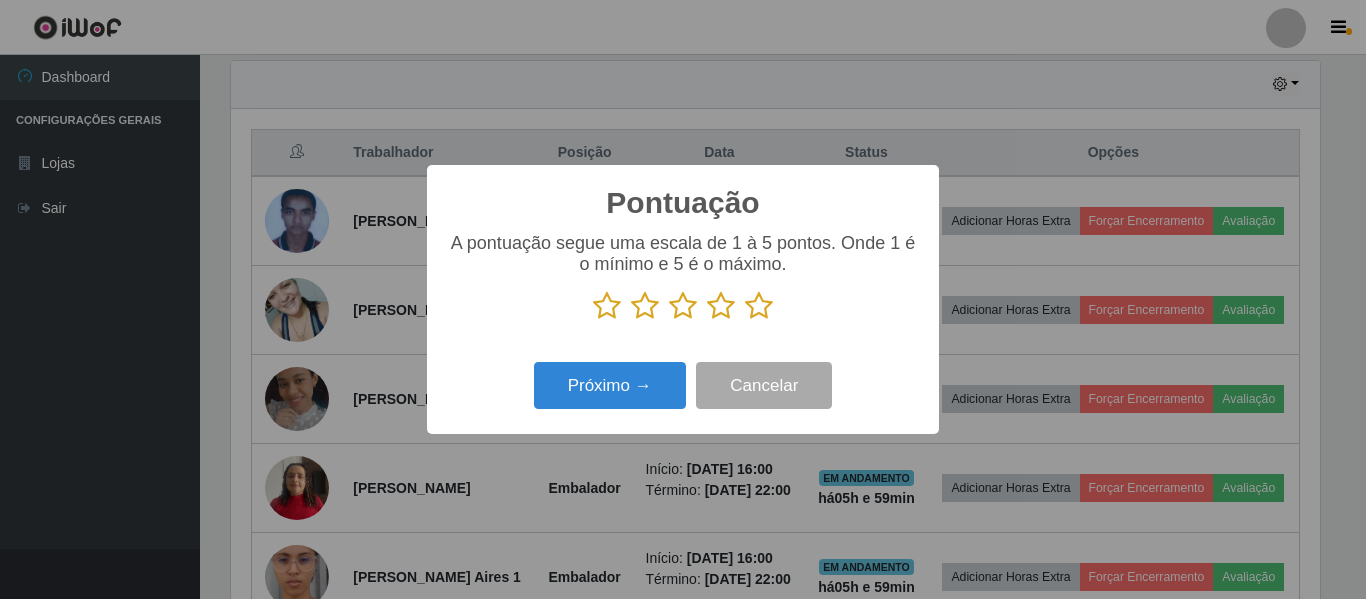 click at bounding box center (759, 306) 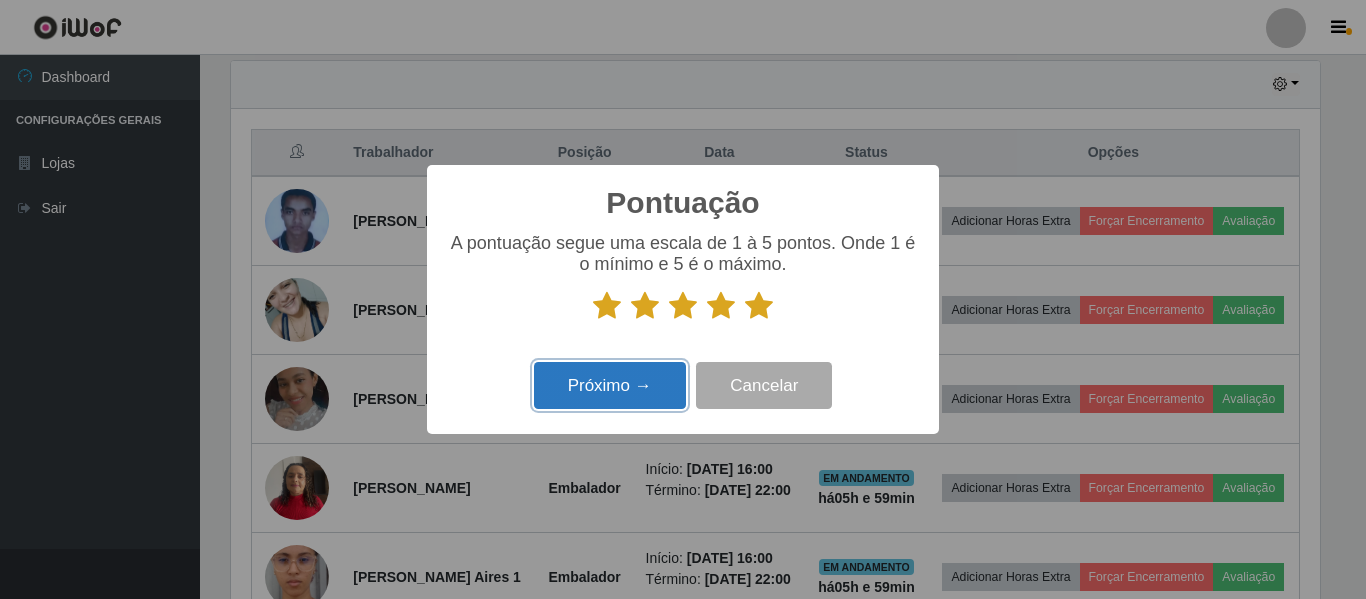 click on "Próximo →" at bounding box center (610, 385) 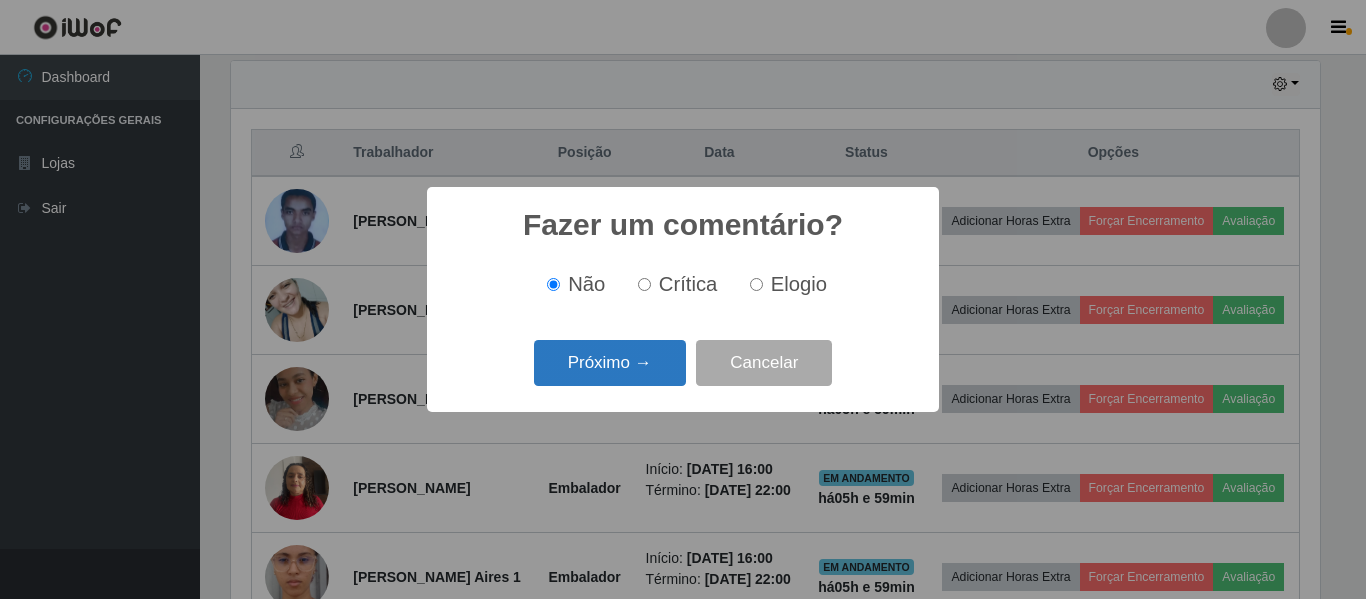 click on "Próximo →" at bounding box center (610, 363) 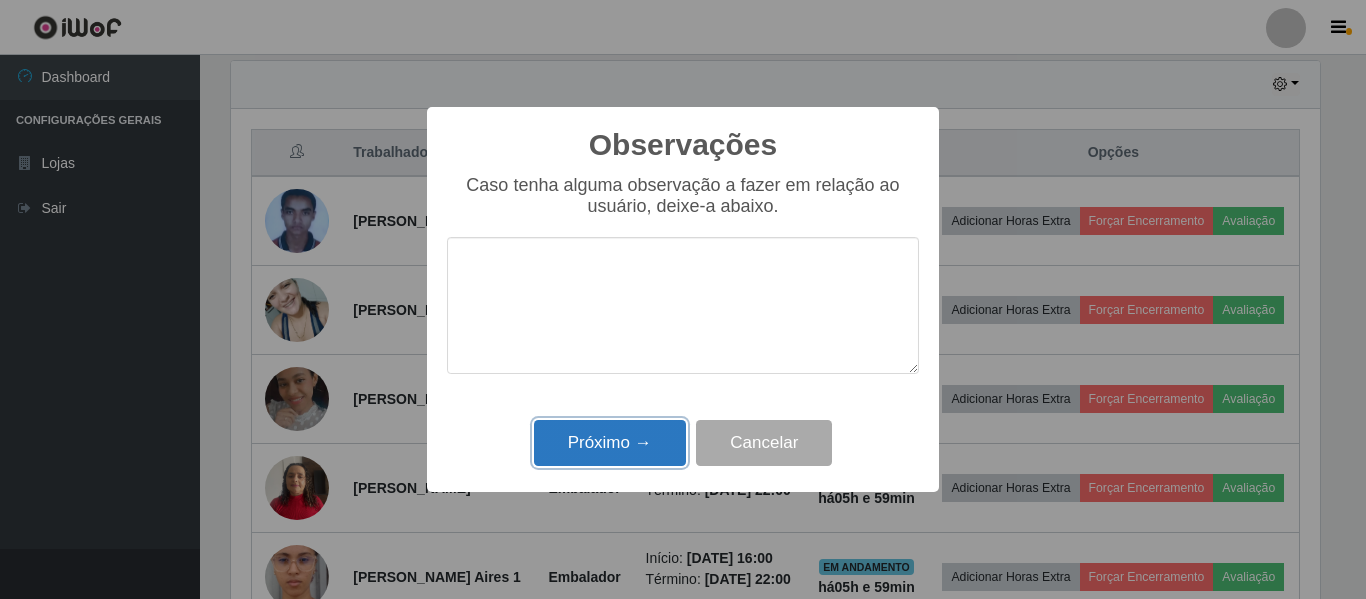 click on "Próximo →" at bounding box center [610, 443] 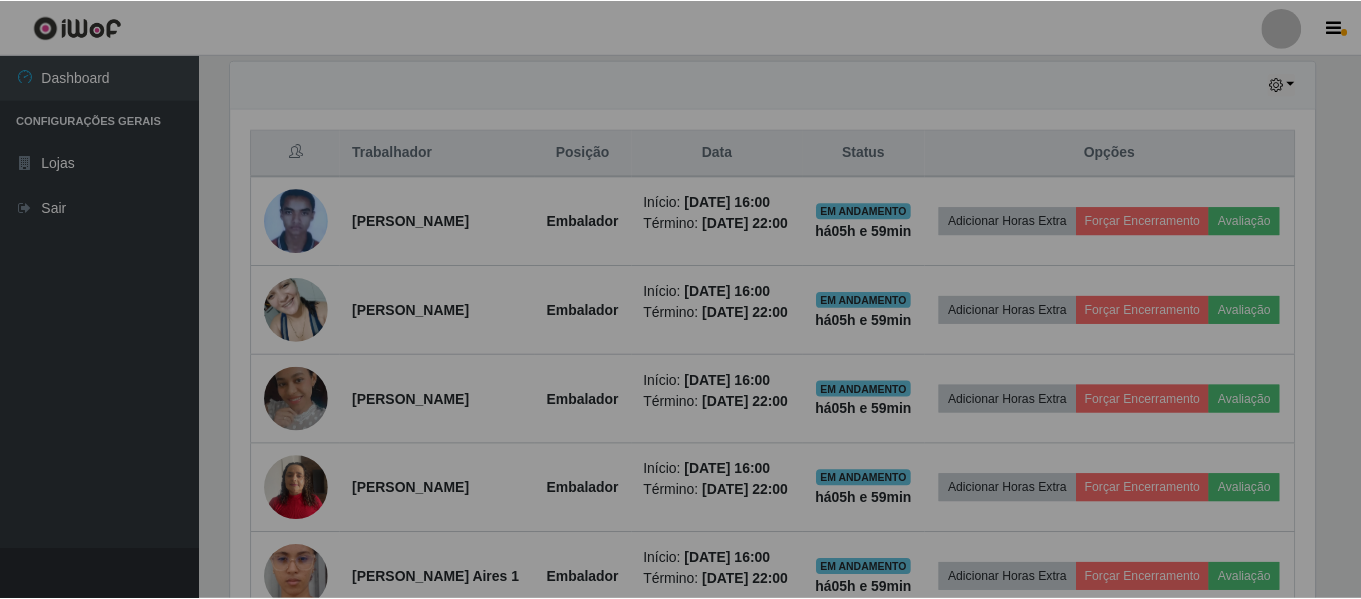 scroll, scrollTop: 999585, scrollLeft: 998901, axis: both 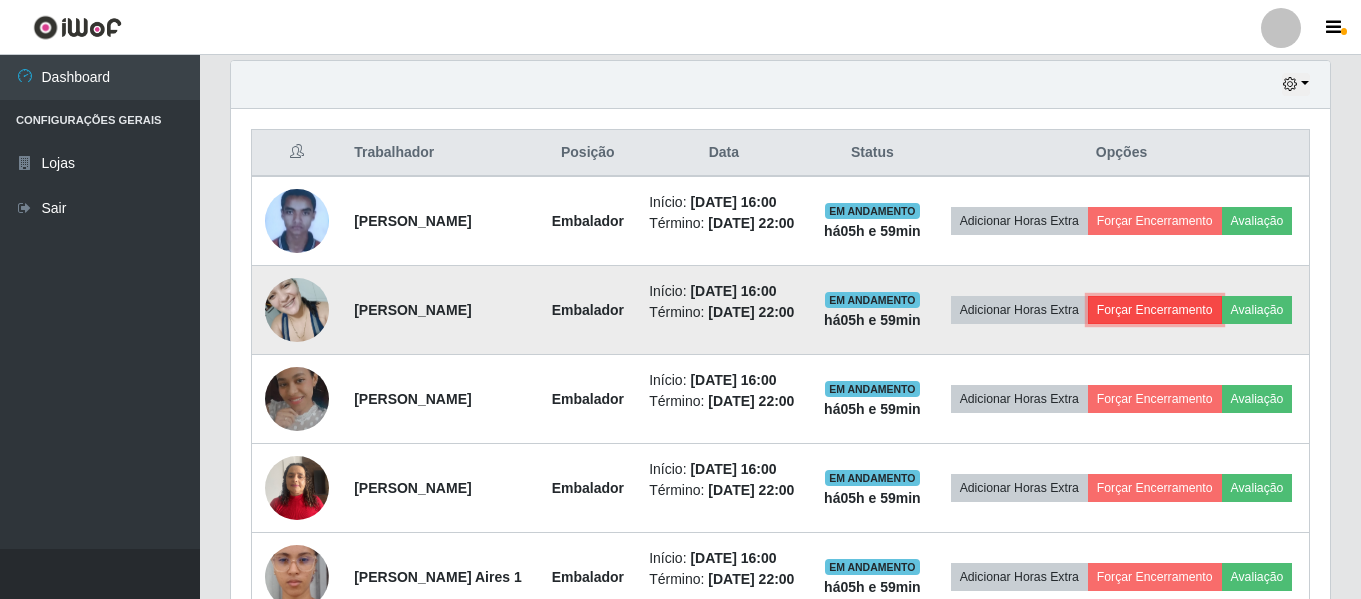 click on "Forçar Encerramento" at bounding box center [1155, 310] 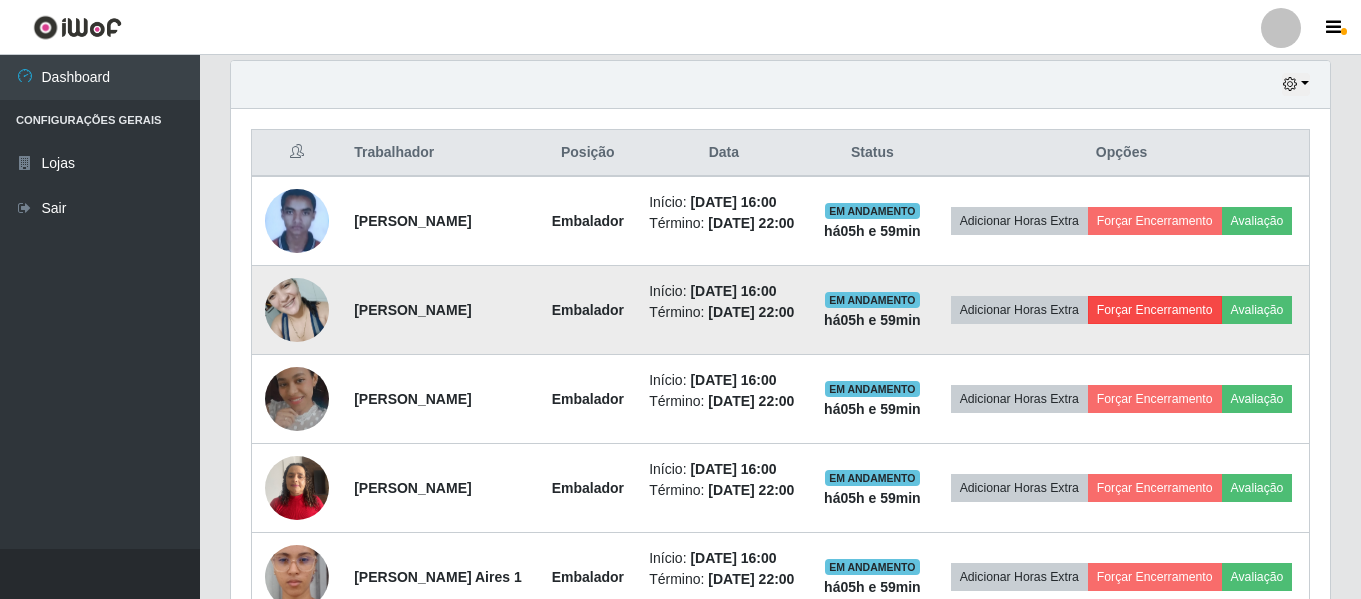 scroll, scrollTop: 999585, scrollLeft: 998911, axis: both 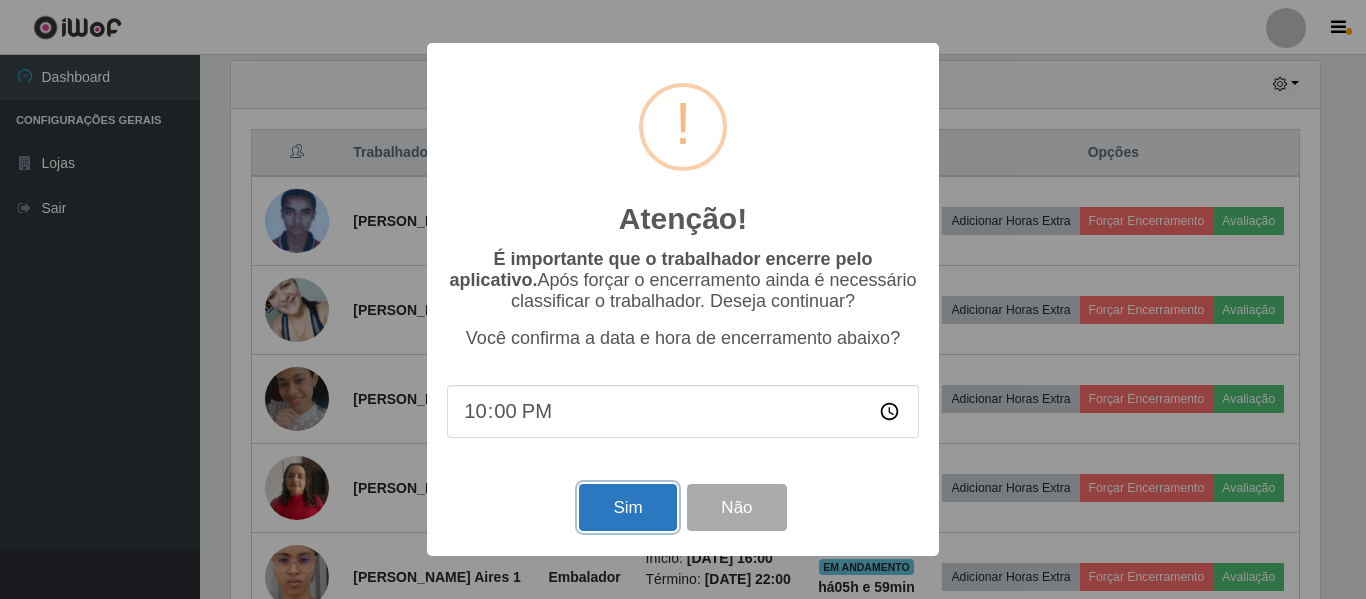 click on "Sim" at bounding box center (627, 507) 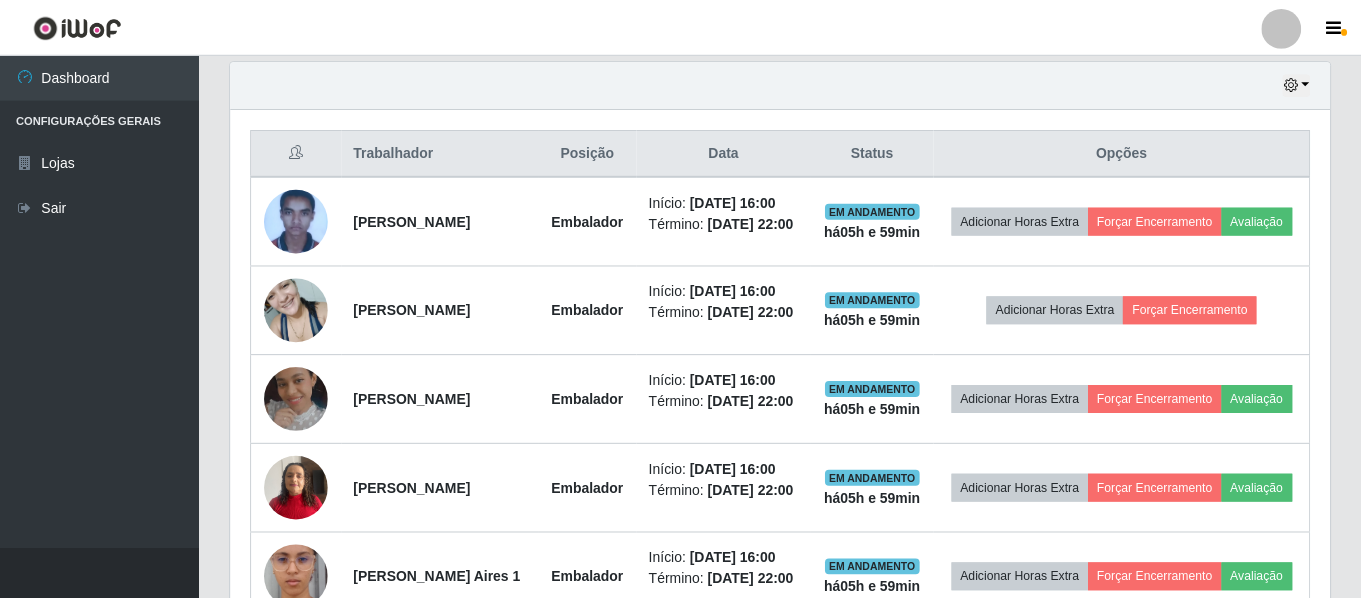 scroll, scrollTop: 999585, scrollLeft: 998901, axis: both 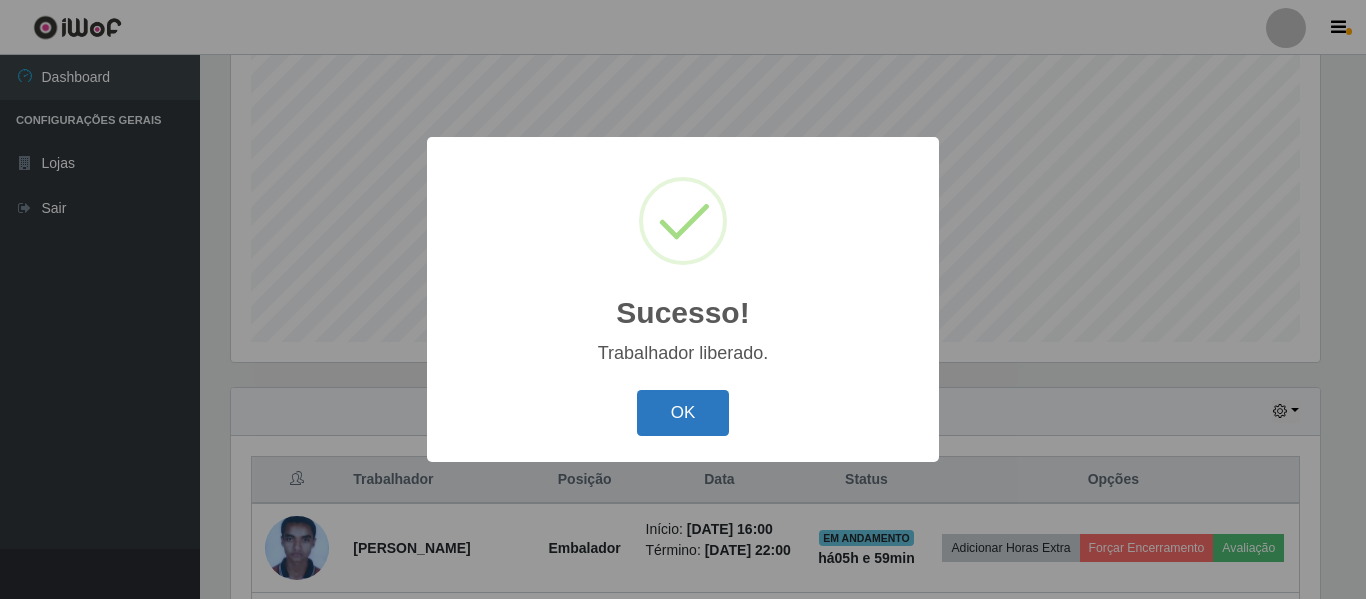 click on "OK" at bounding box center [683, 413] 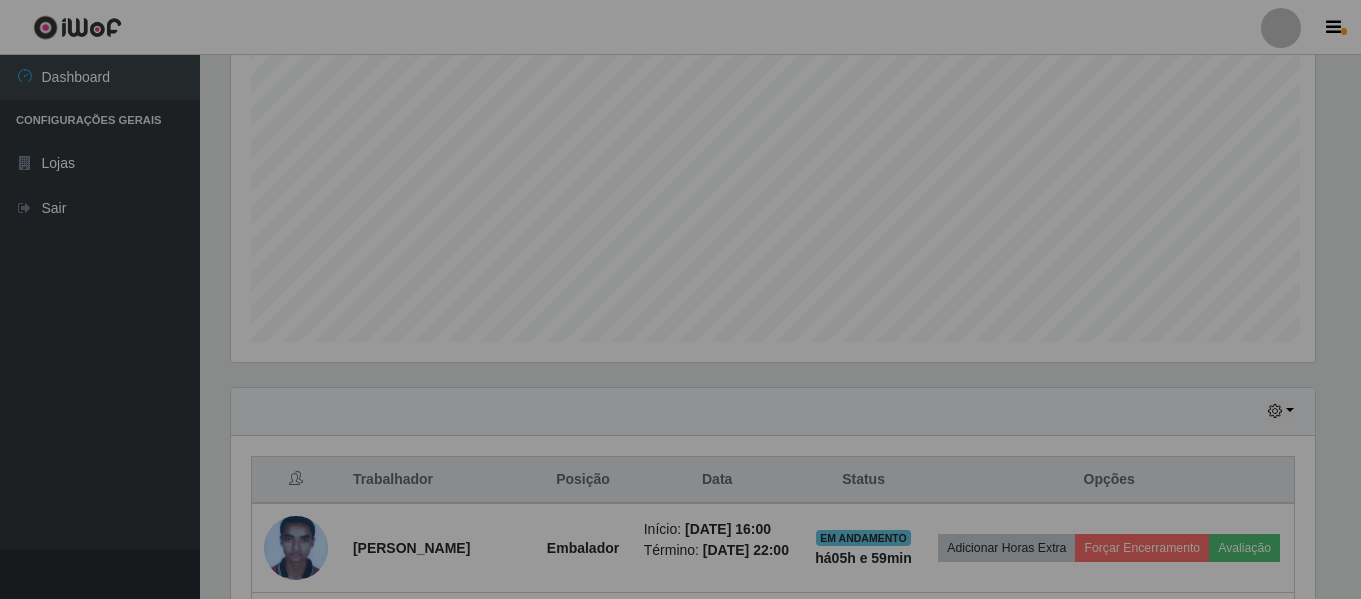 scroll, scrollTop: 999585, scrollLeft: 998901, axis: both 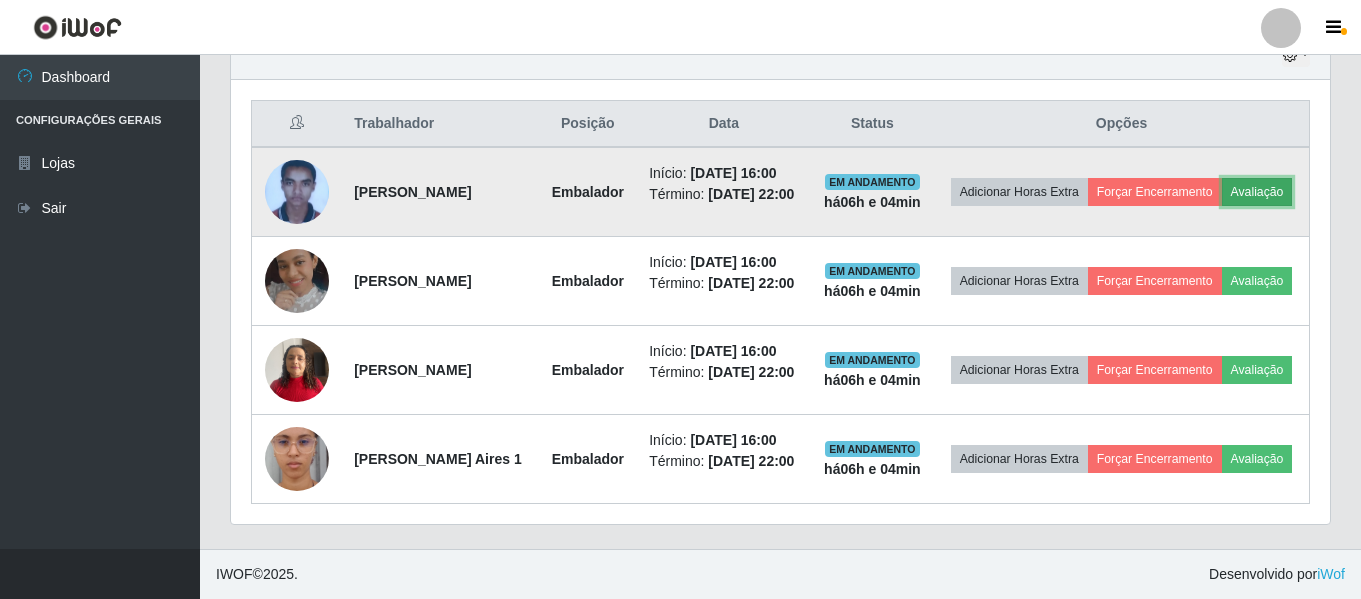 click on "Avaliação" at bounding box center [1257, 192] 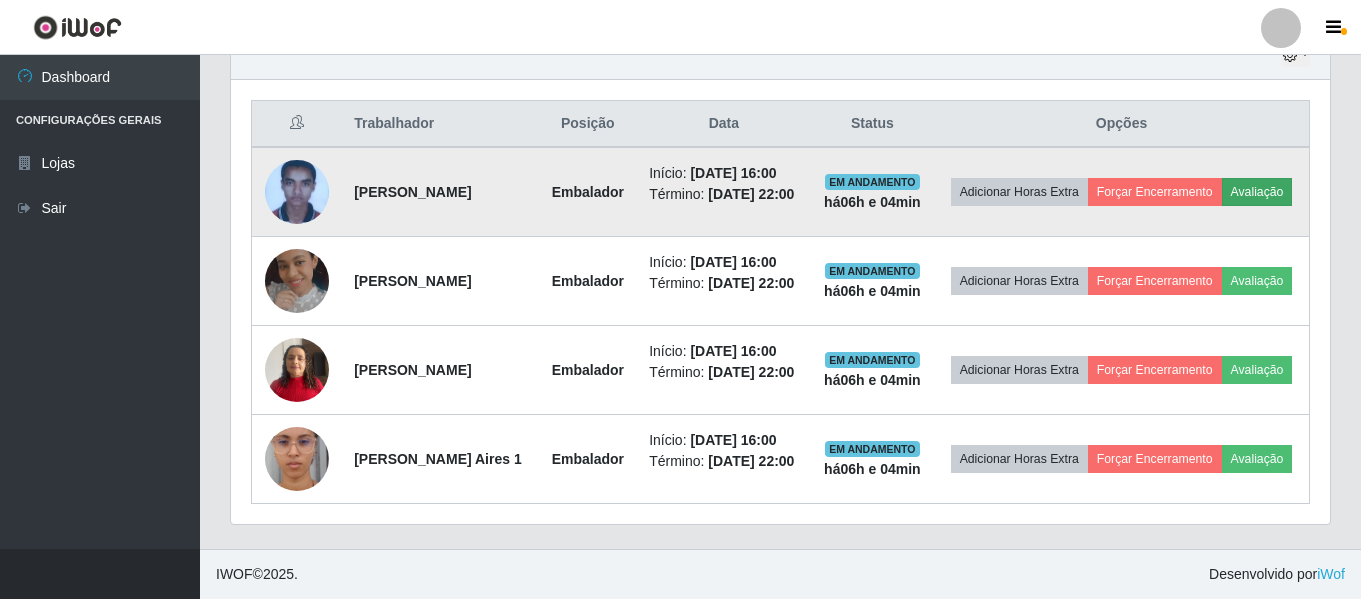 scroll, scrollTop: 999585, scrollLeft: 998911, axis: both 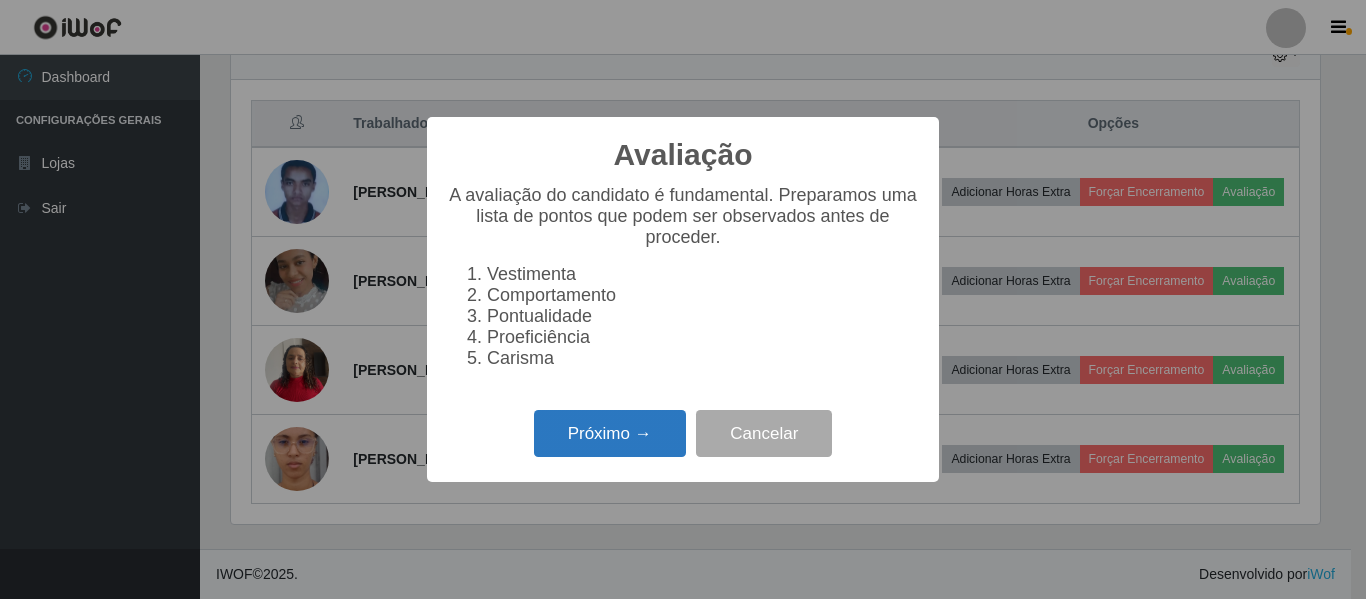 click on "Próximo →" at bounding box center [610, 433] 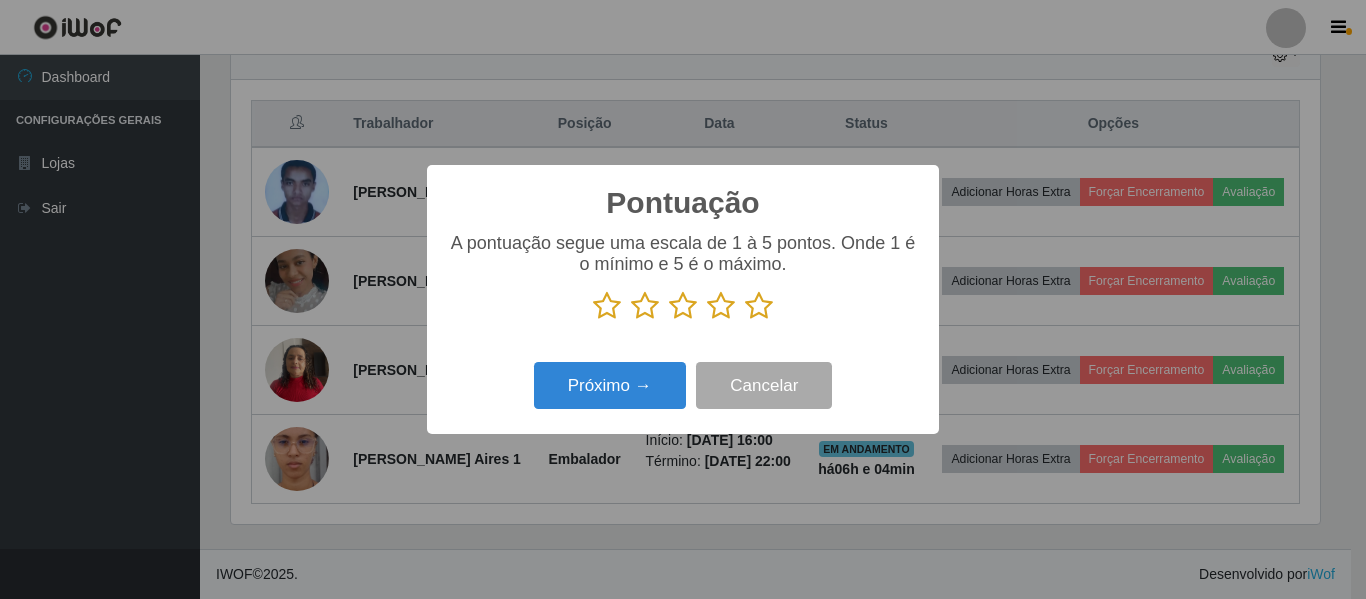 scroll, scrollTop: 999585, scrollLeft: 998911, axis: both 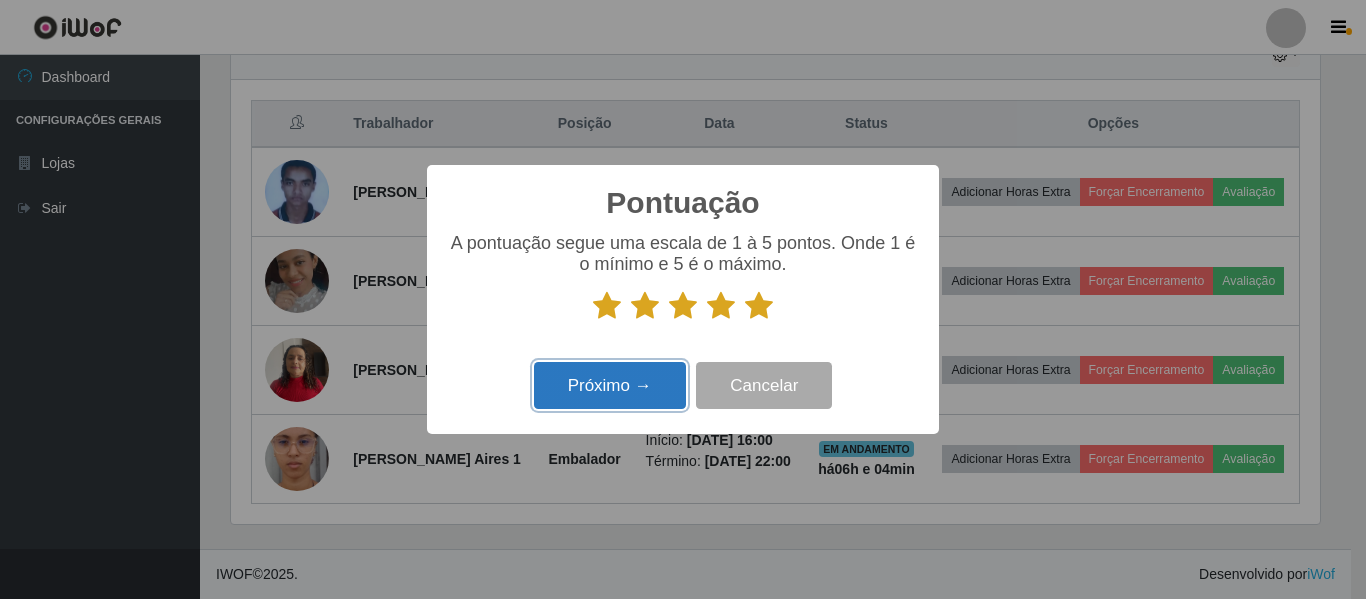 click on "Próximo →" at bounding box center (610, 385) 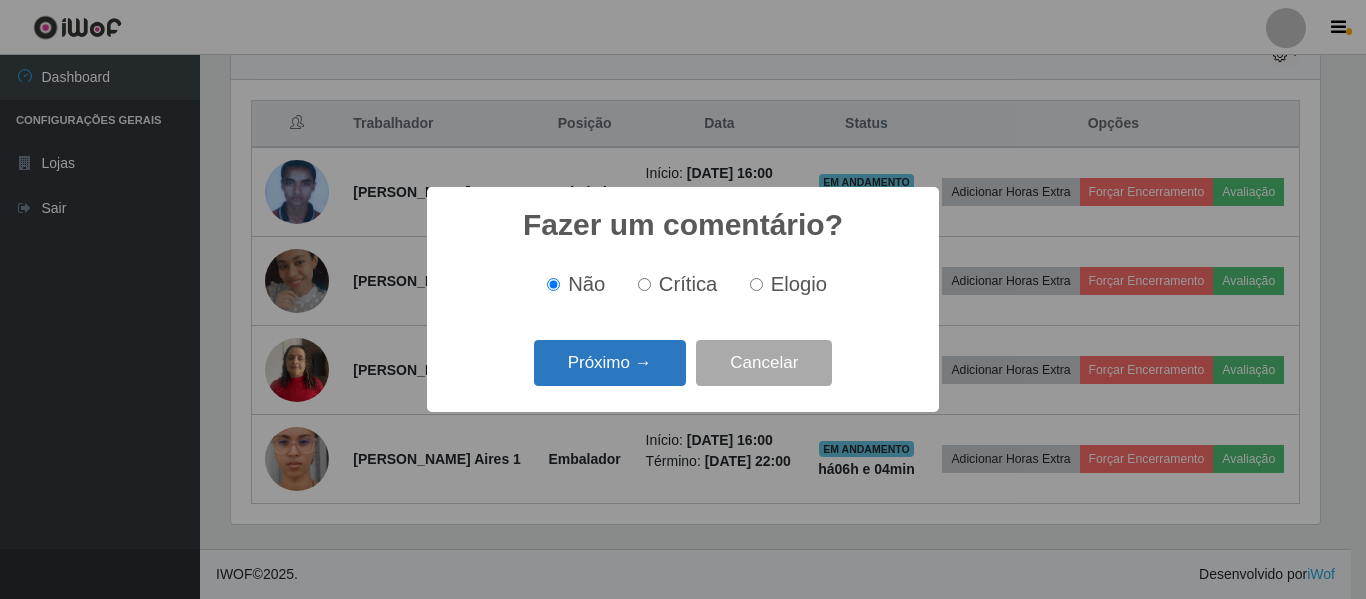 click on "Próximo →" at bounding box center (610, 363) 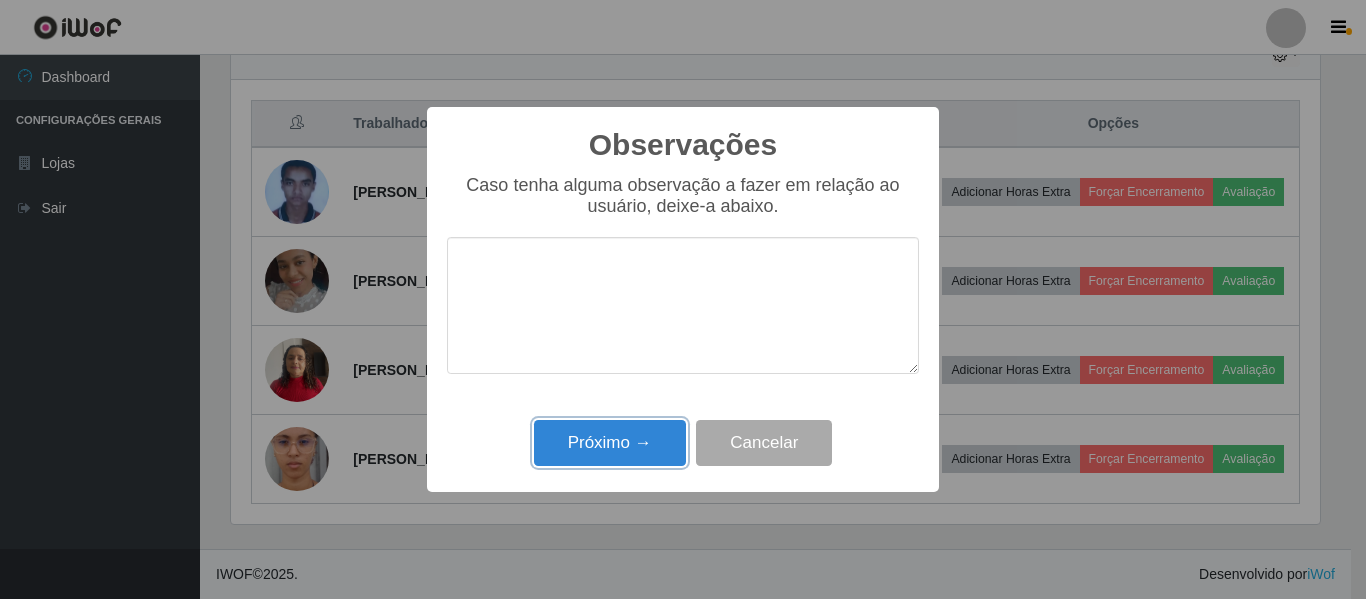 drag, startPoint x: 634, startPoint y: 439, endPoint x: 688, endPoint y: 422, distance: 56.61272 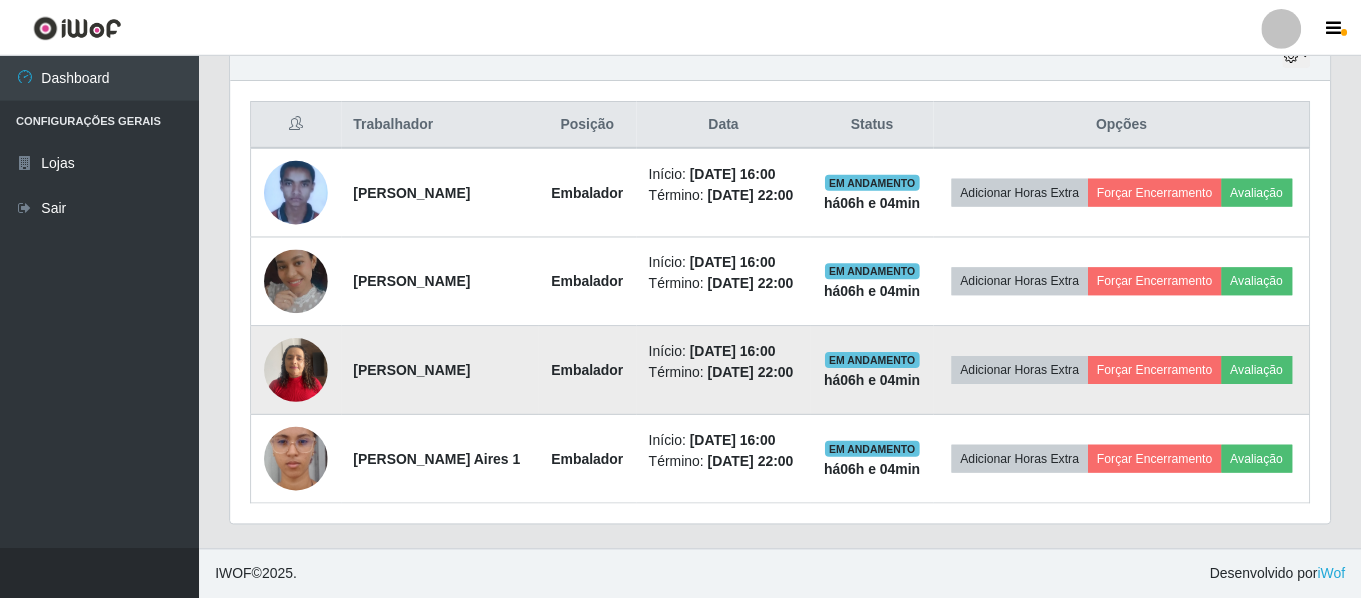 scroll, scrollTop: 999585, scrollLeft: 998901, axis: both 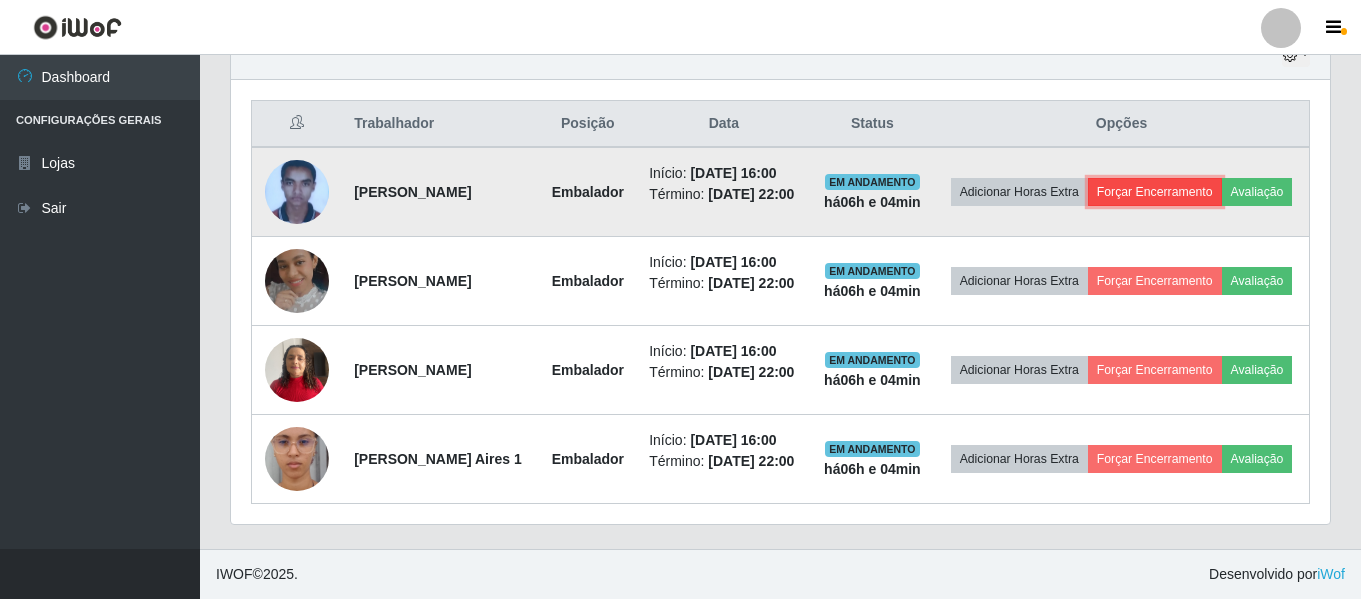 click on "Forçar Encerramento" at bounding box center [1155, 192] 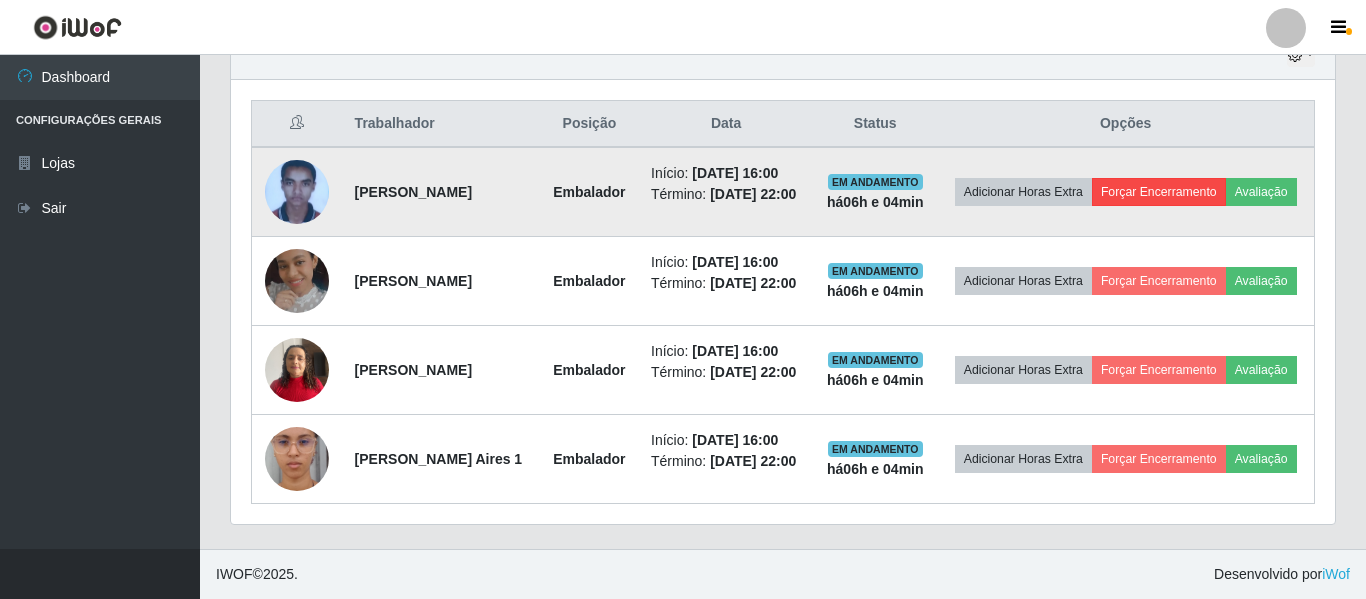 scroll, scrollTop: 999585, scrollLeft: 998911, axis: both 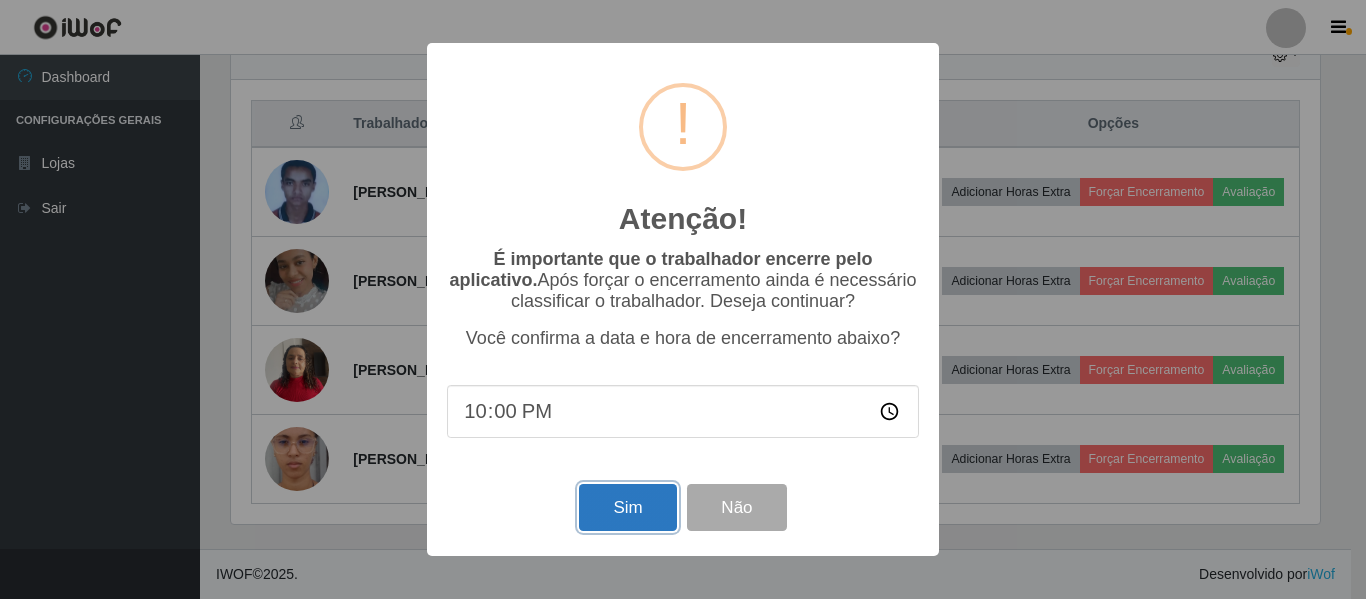 click on "Sim" at bounding box center (627, 507) 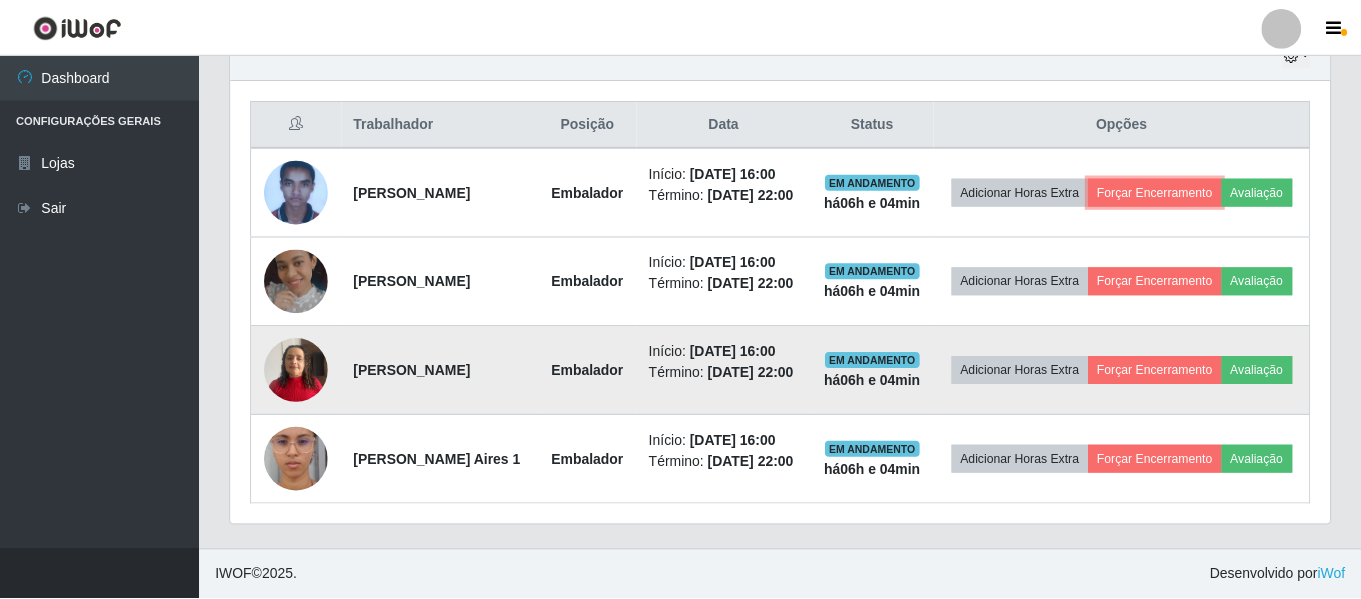 scroll, scrollTop: 999585, scrollLeft: 998901, axis: both 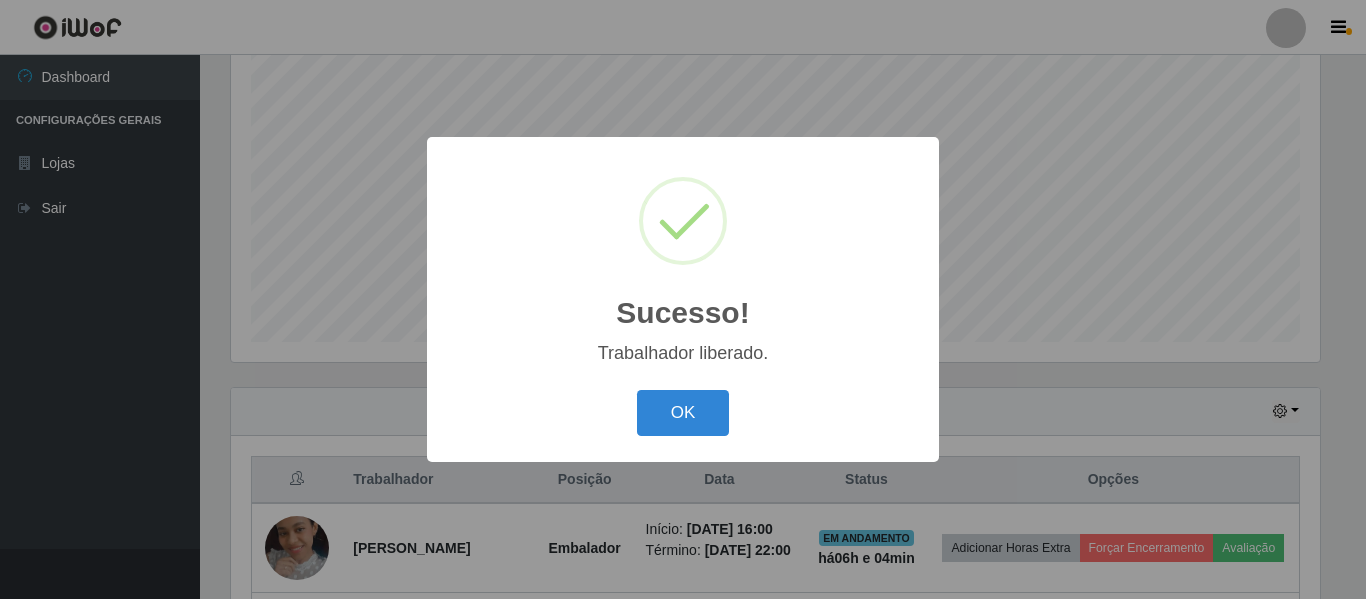 click on "OK" at bounding box center [683, 413] 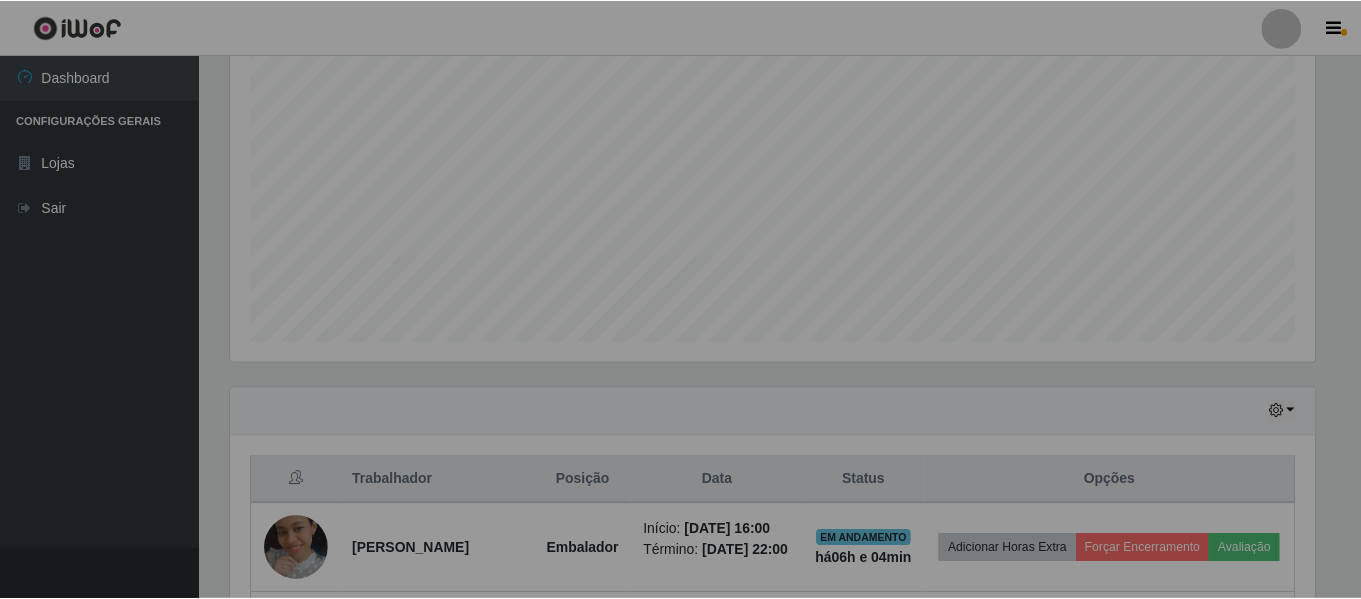 scroll, scrollTop: 999585, scrollLeft: 998901, axis: both 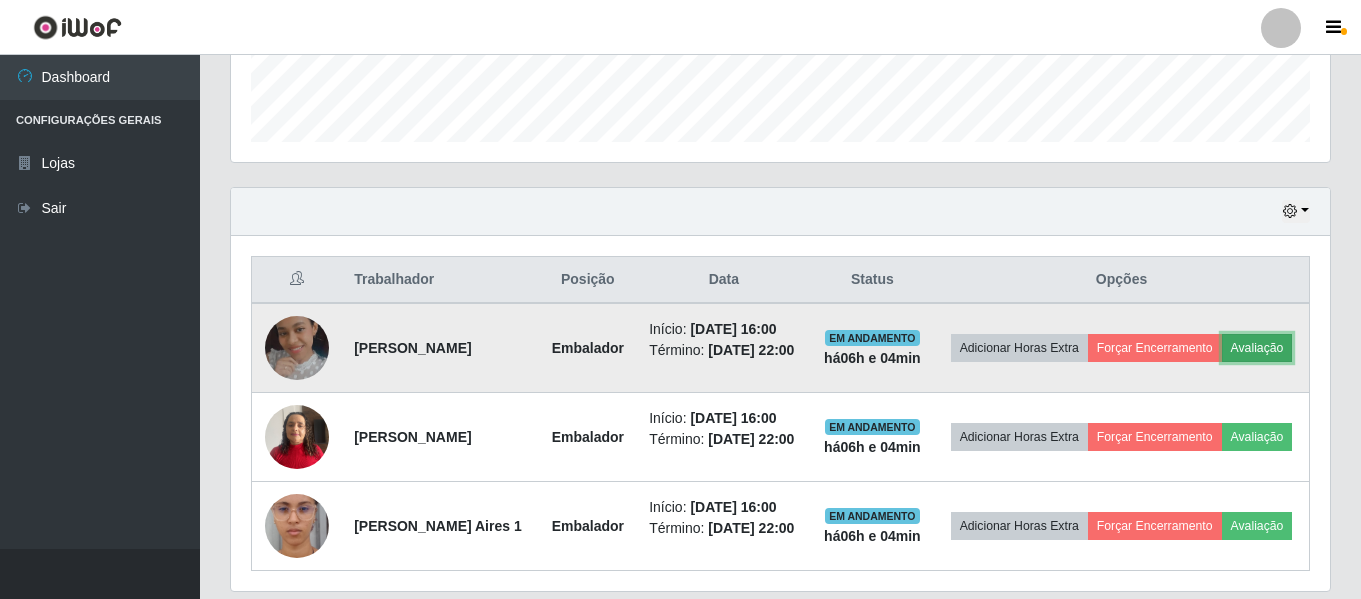 click on "Avaliação" at bounding box center [1257, 348] 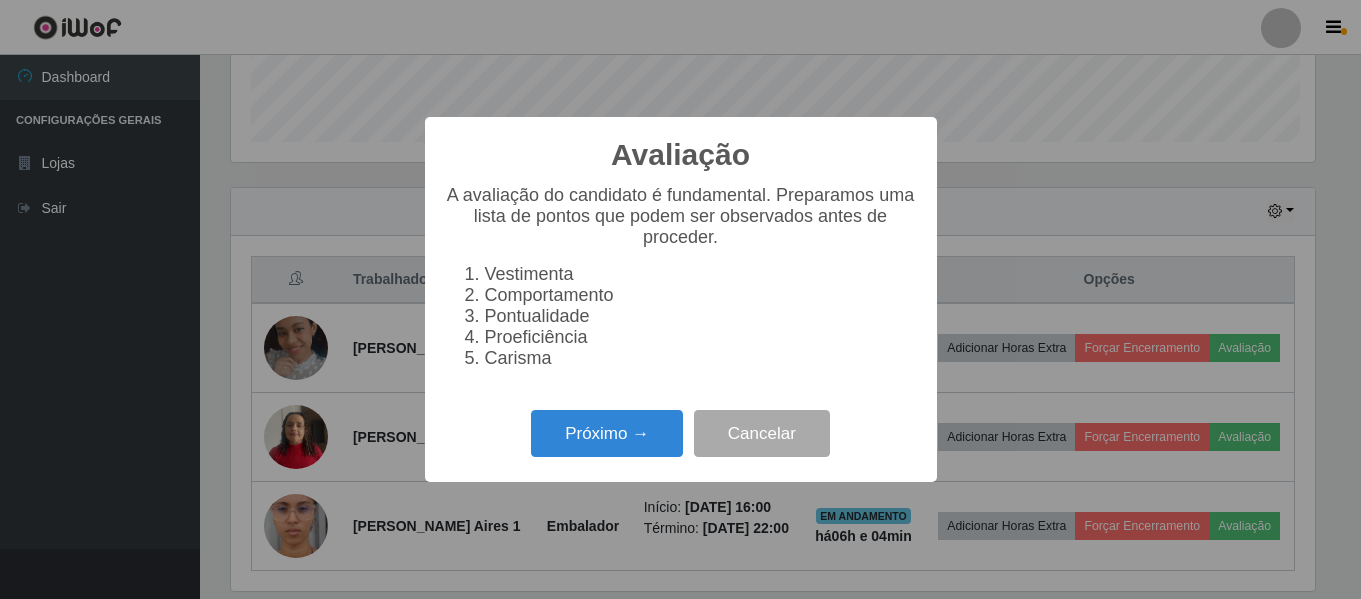 scroll, scrollTop: 999585, scrollLeft: 998911, axis: both 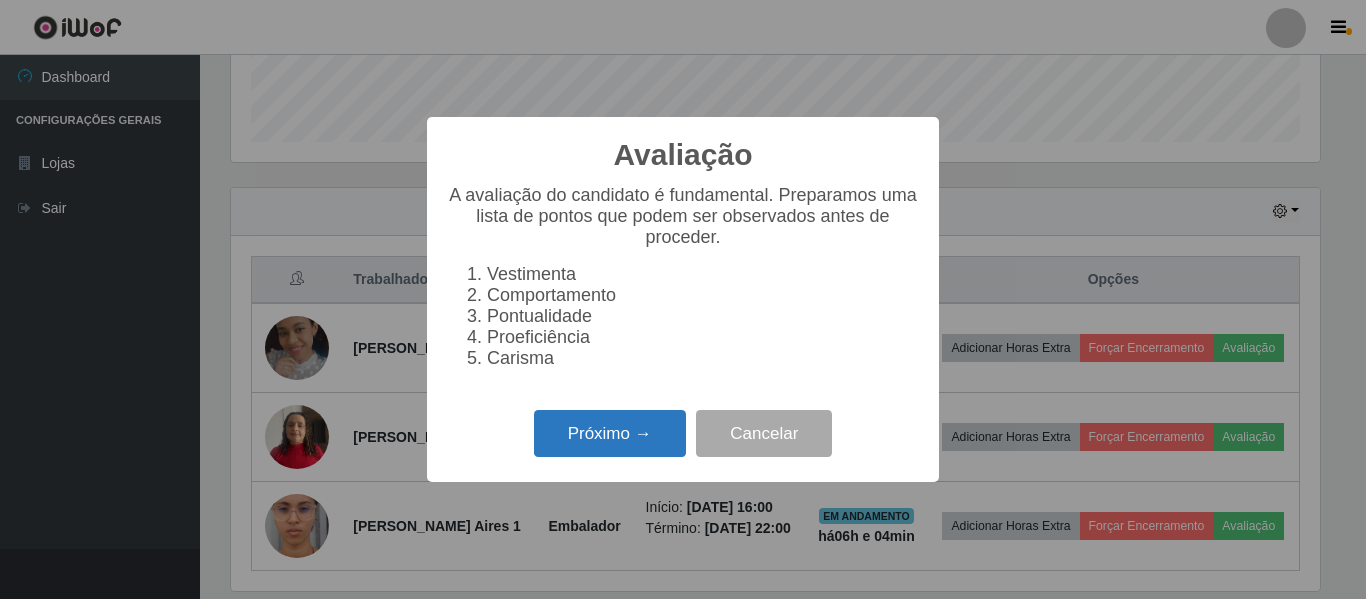click on "Próximo →" at bounding box center (610, 433) 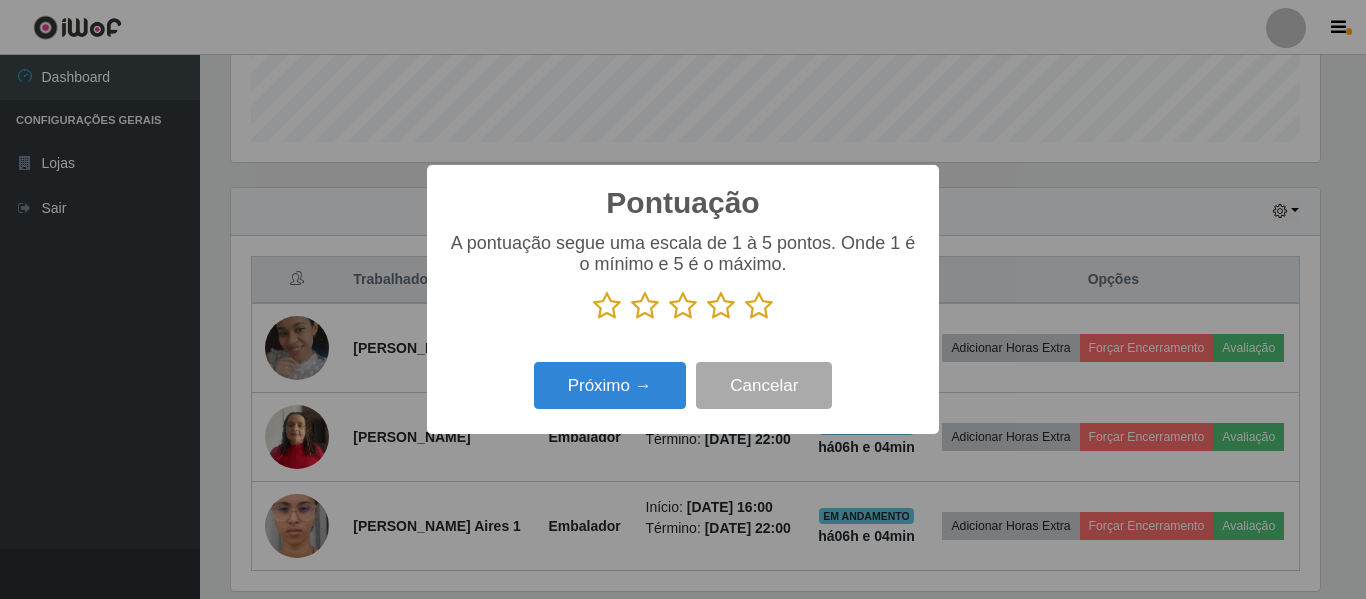scroll, scrollTop: 999585, scrollLeft: 998911, axis: both 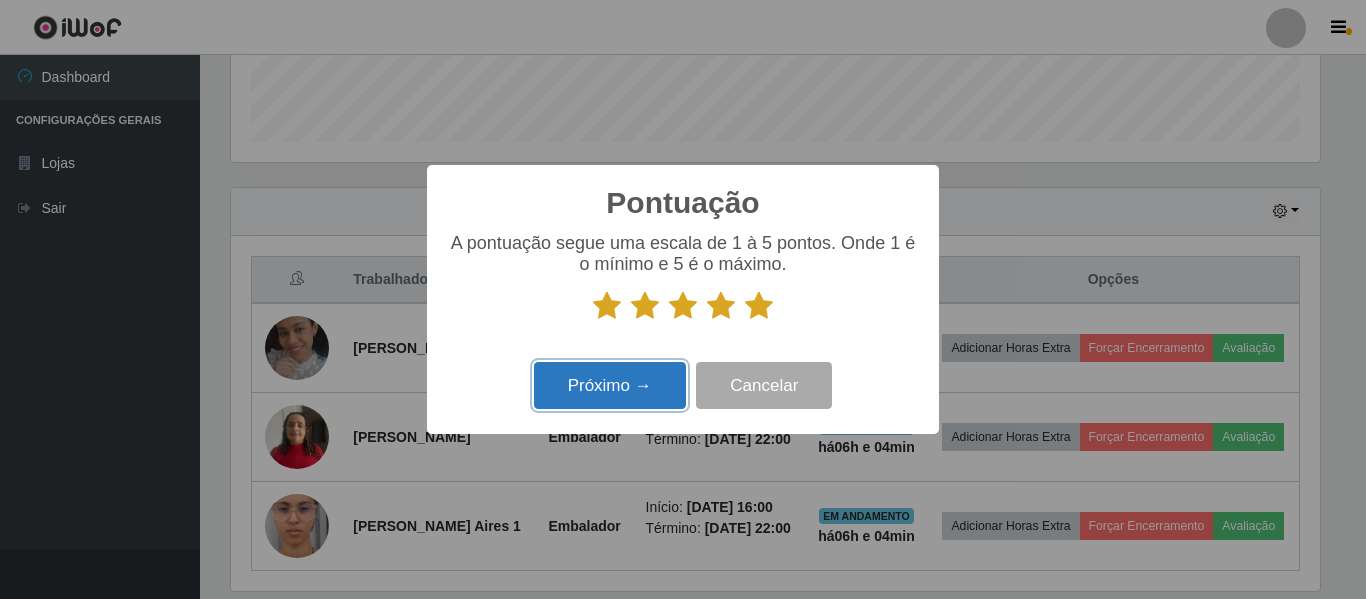 click on "Próximo →" at bounding box center [610, 385] 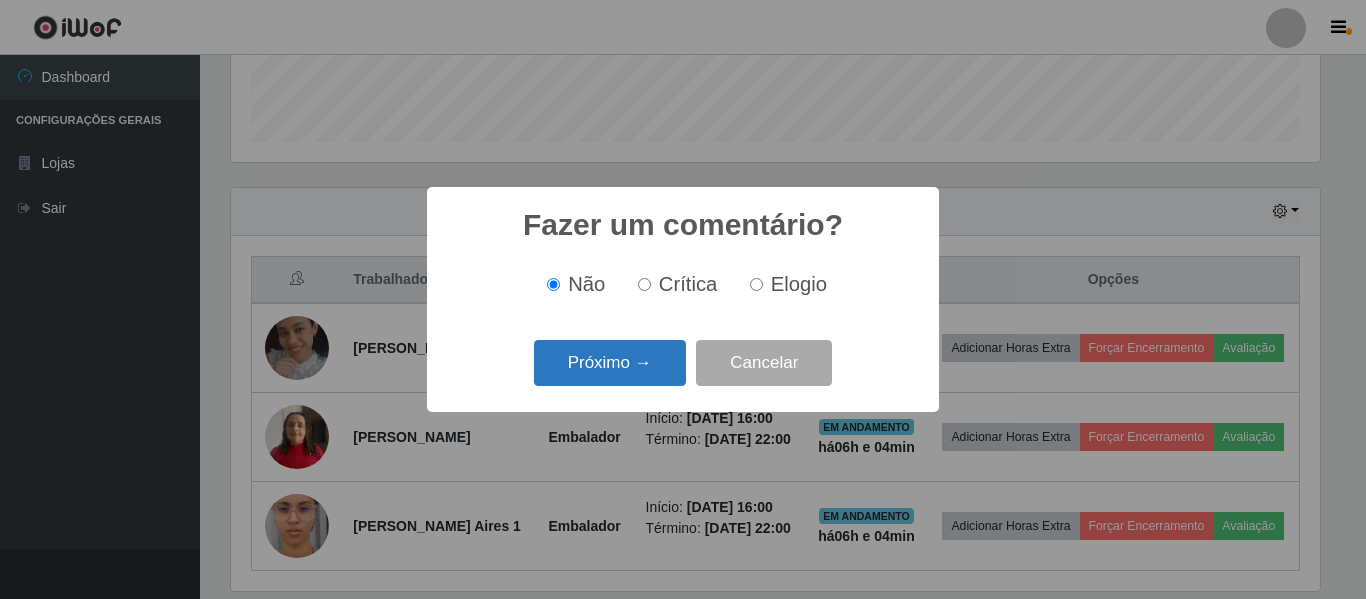 click on "Próximo →" at bounding box center [610, 363] 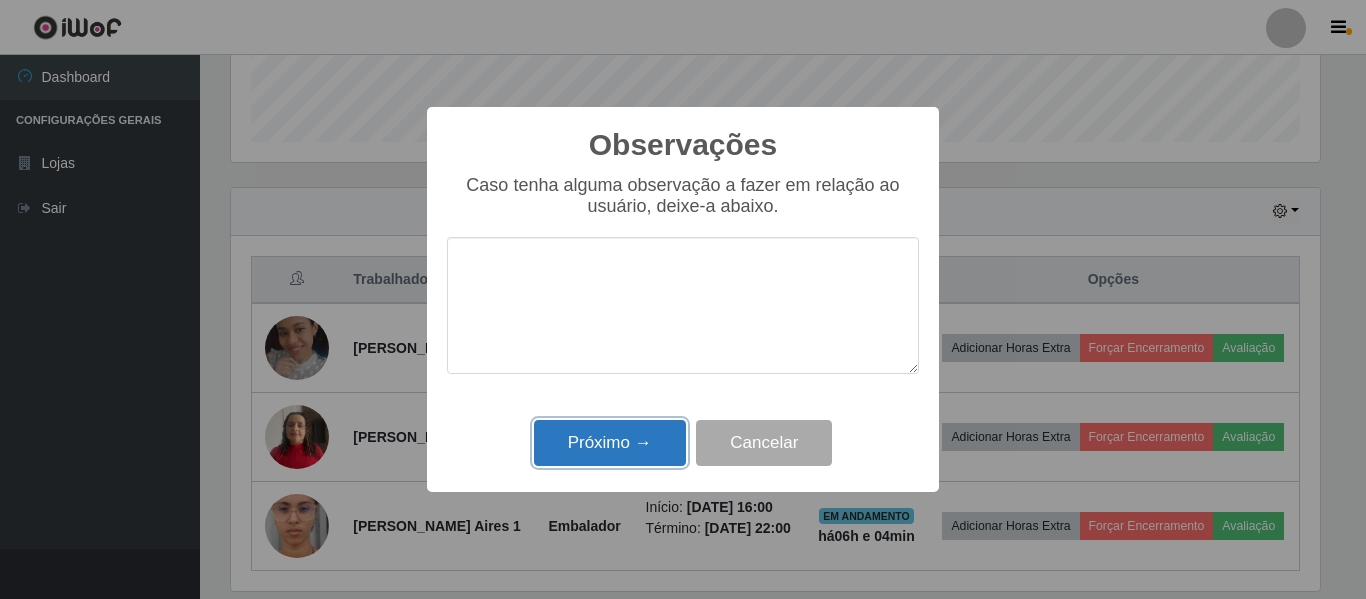 click on "Próximo →" at bounding box center (610, 443) 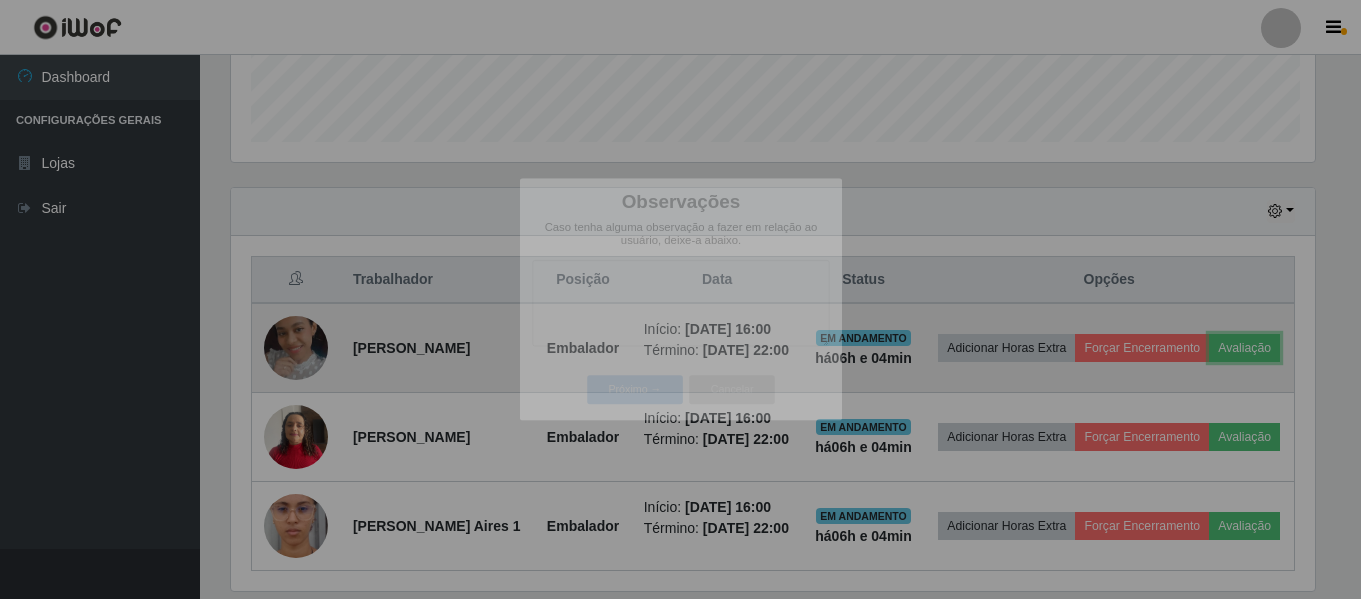 scroll, scrollTop: 999585, scrollLeft: 998901, axis: both 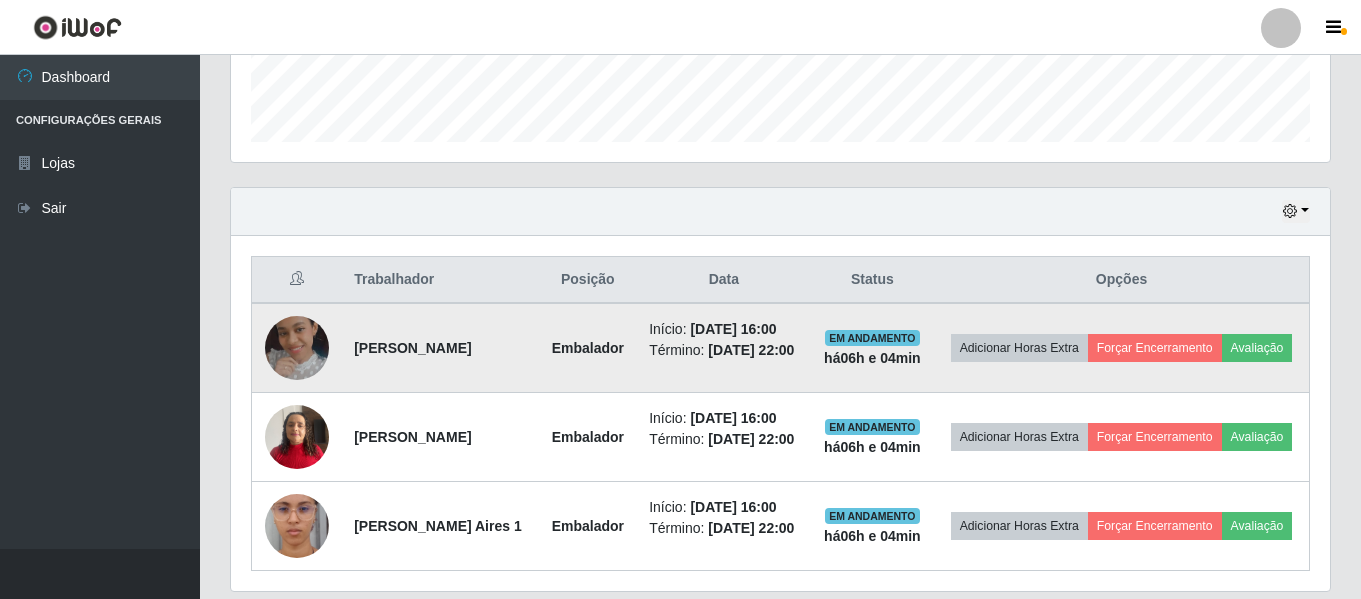 click on "Adicionar Horas Extra Forçar Encerramento Avaliação" at bounding box center (1121, 348) 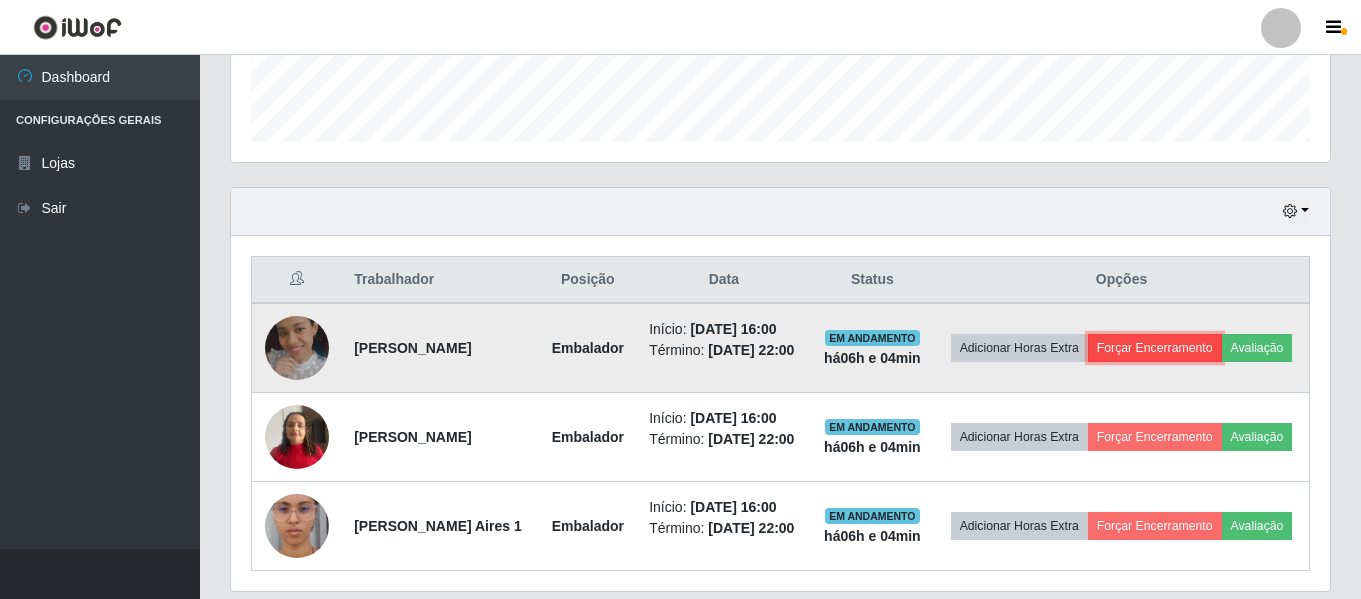 click on "Forçar Encerramento" at bounding box center [1155, 348] 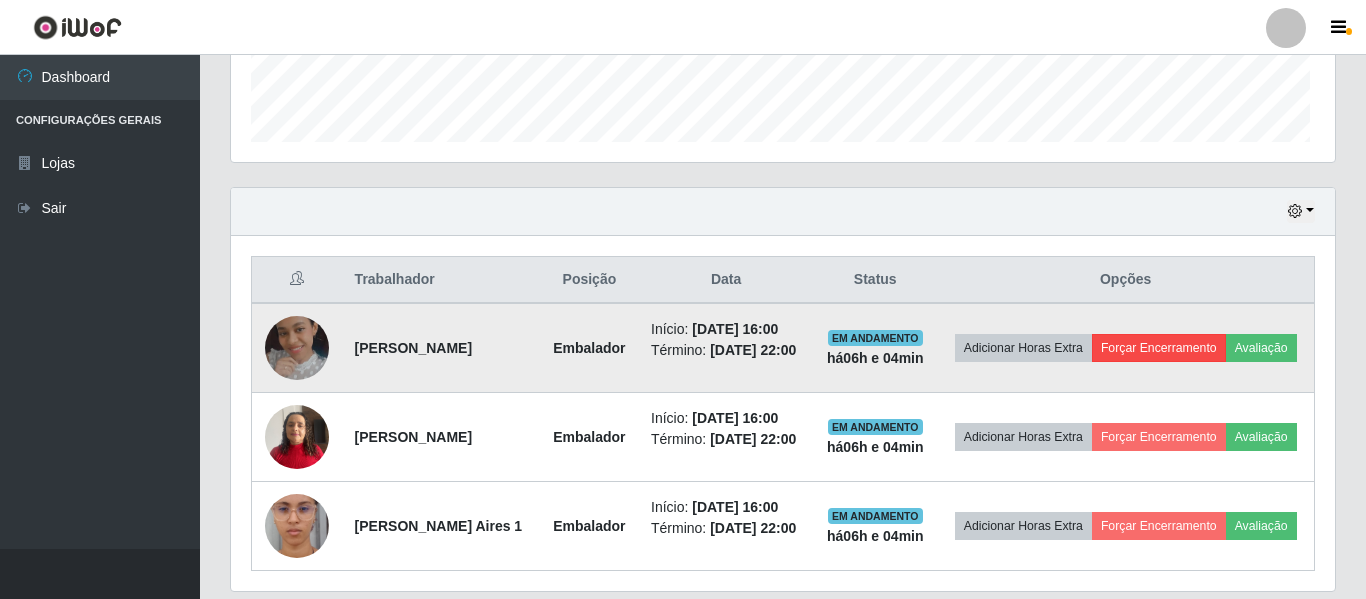 scroll, scrollTop: 999585, scrollLeft: 998911, axis: both 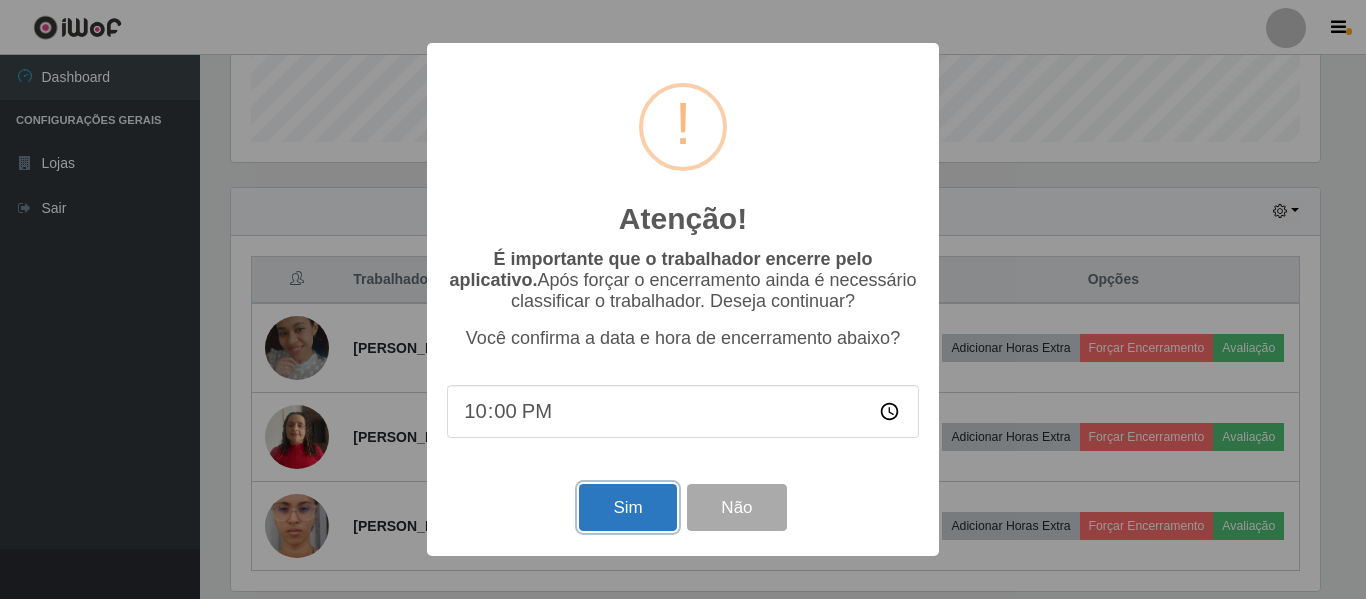 click on "Sim" at bounding box center [627, 507] 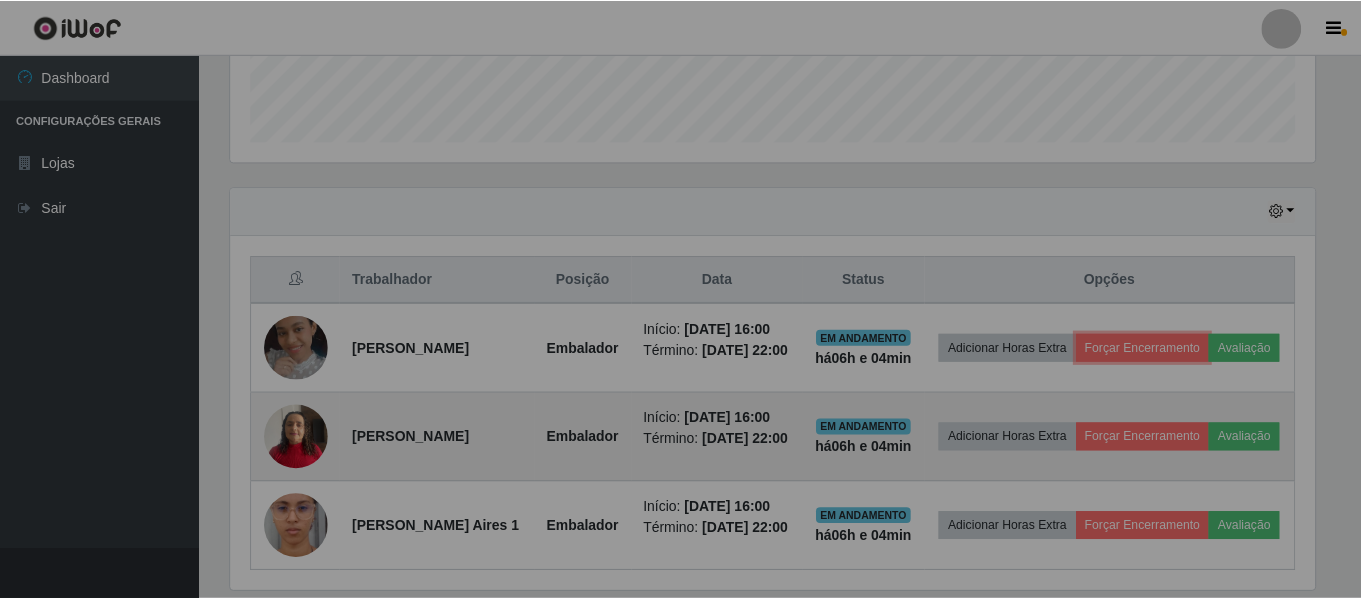 scroll, scrollTop: 999585, scrollLeft: 998901, axis: both 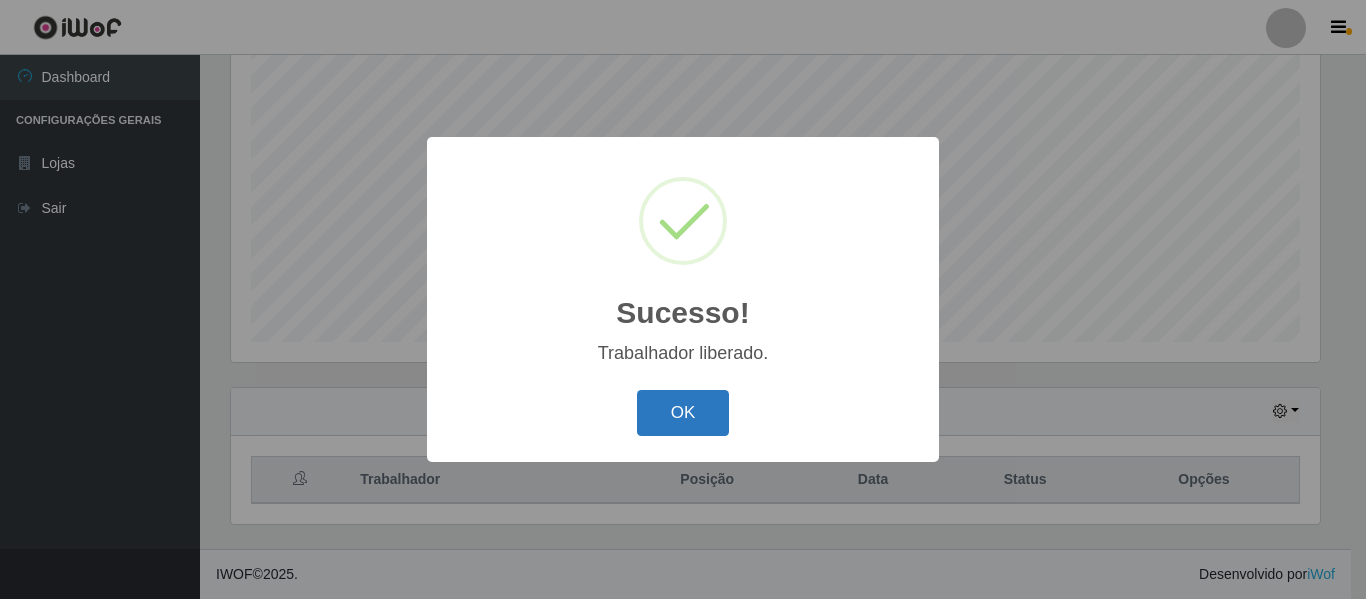 click on "OK" at bounding box center (683, 413) 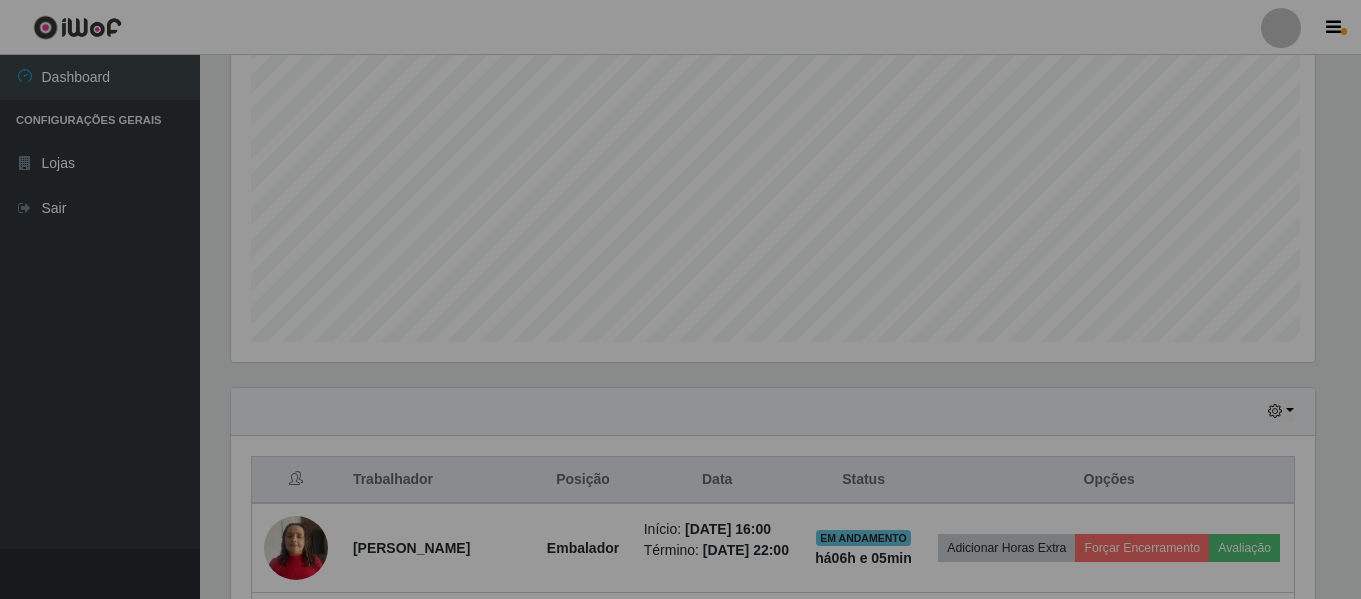 scroll, scrollTop: 999585, scrollLeft: 998901, axis: both 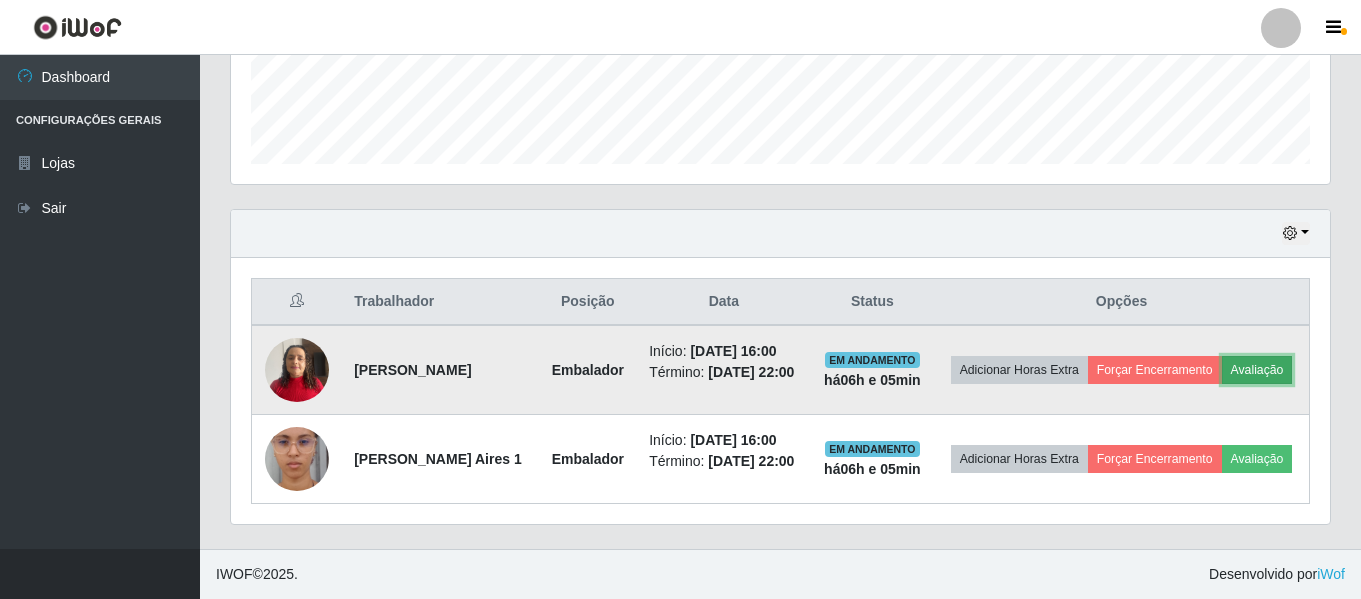 click on "Avaliação" at bounding box center (1257, 370) 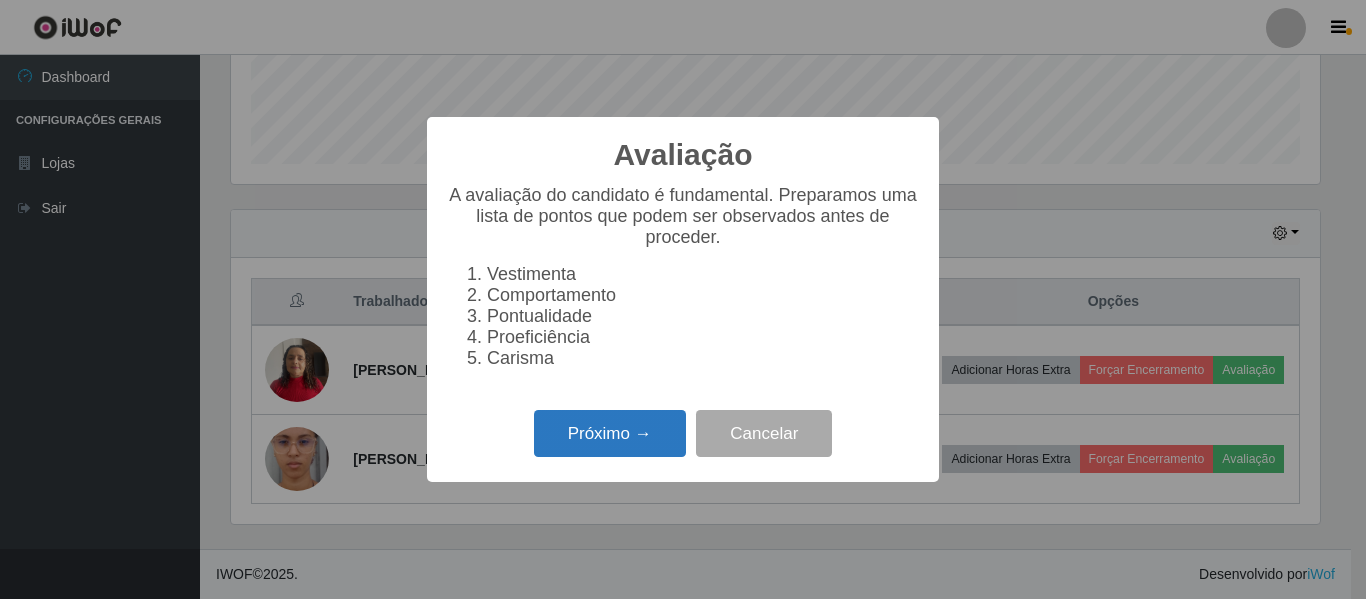 click on "Próximo →" at bounding box center (610, 433) 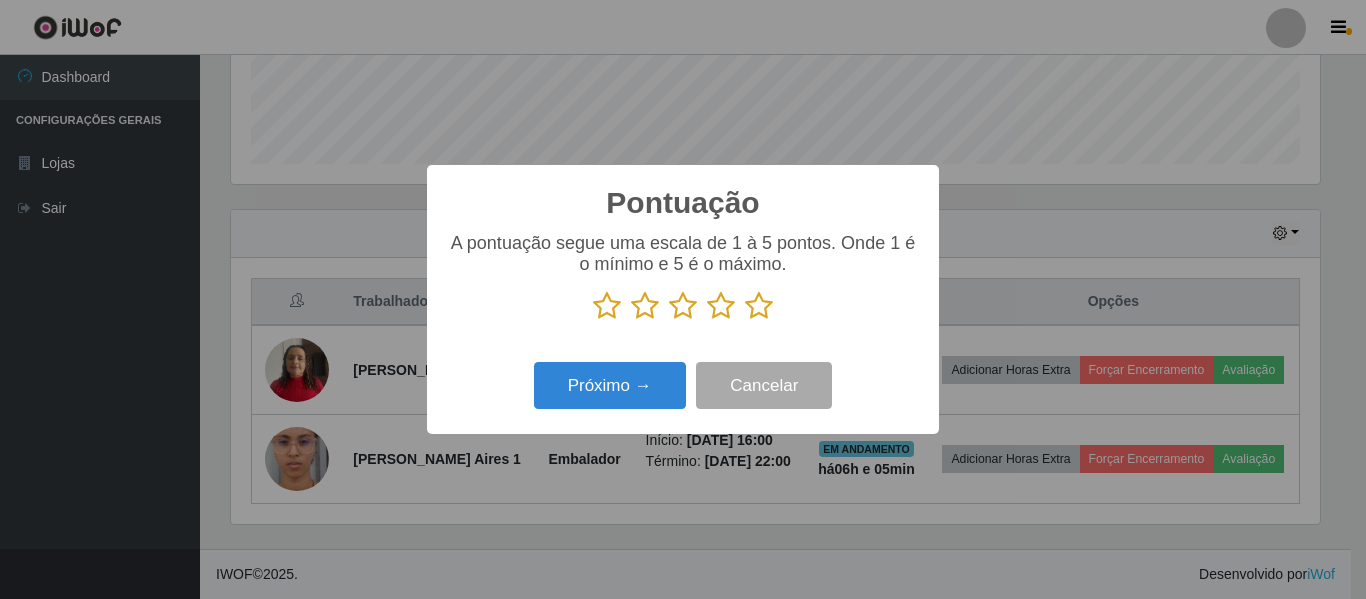 click at bounding box center (759, 306) 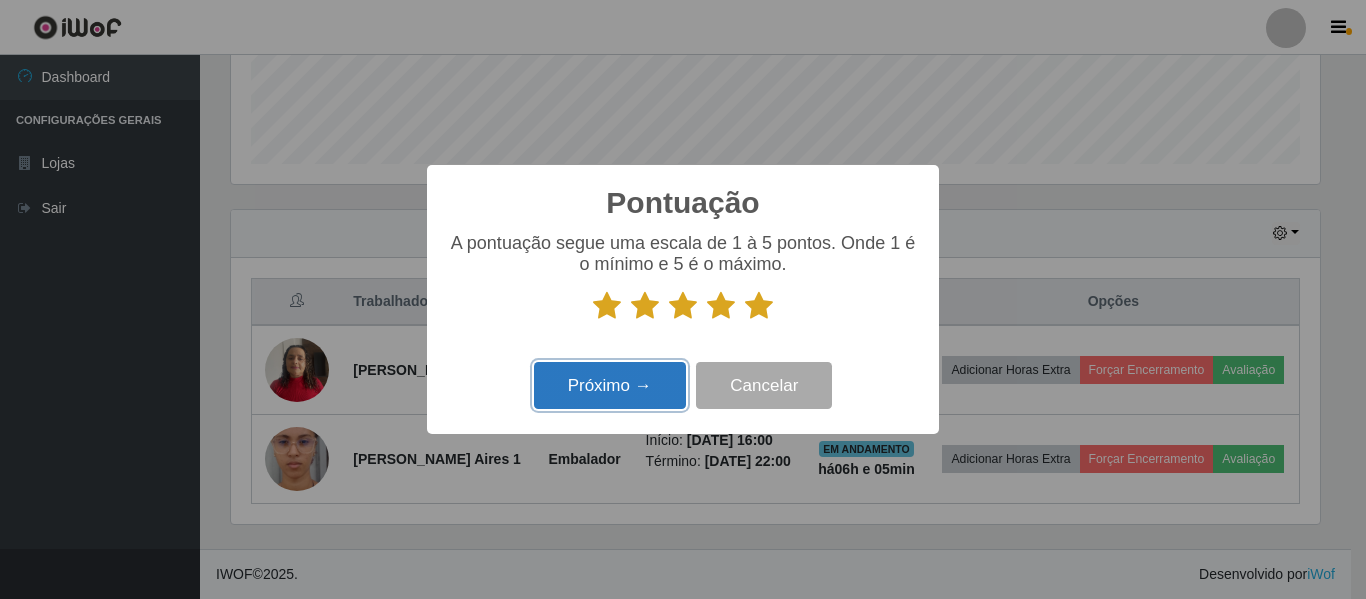 click on "Próximo →" at bounding box center (610, 385) 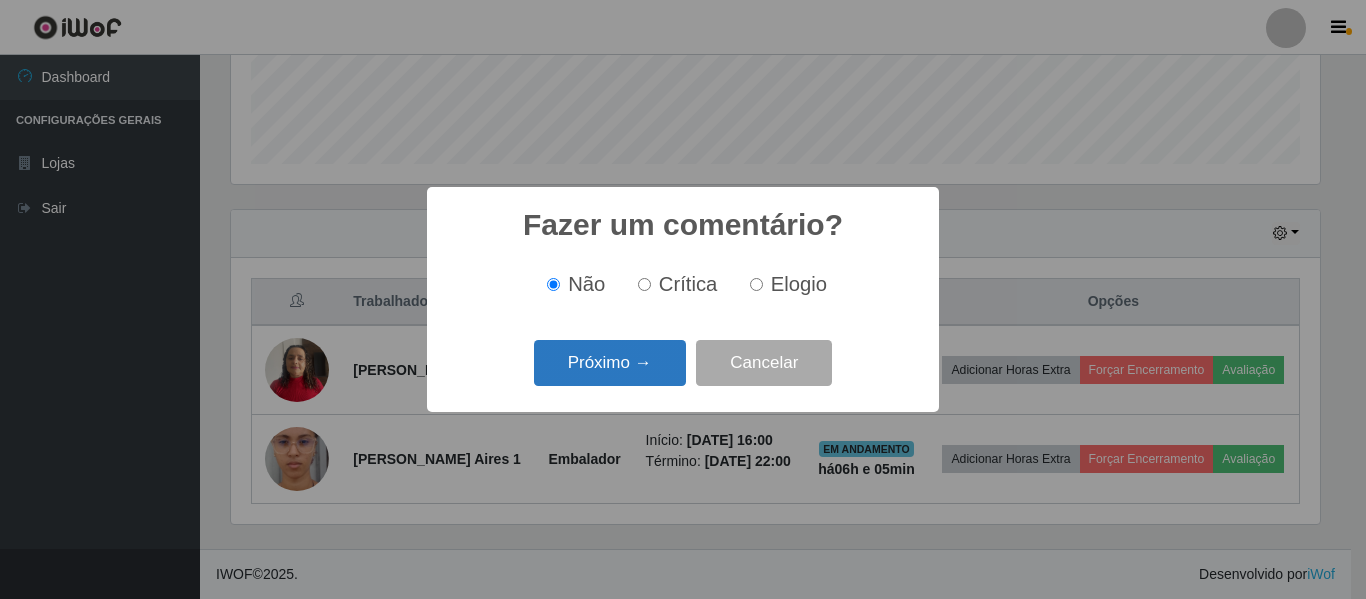 click on "Próximo →" at bounding box center [610, 363] 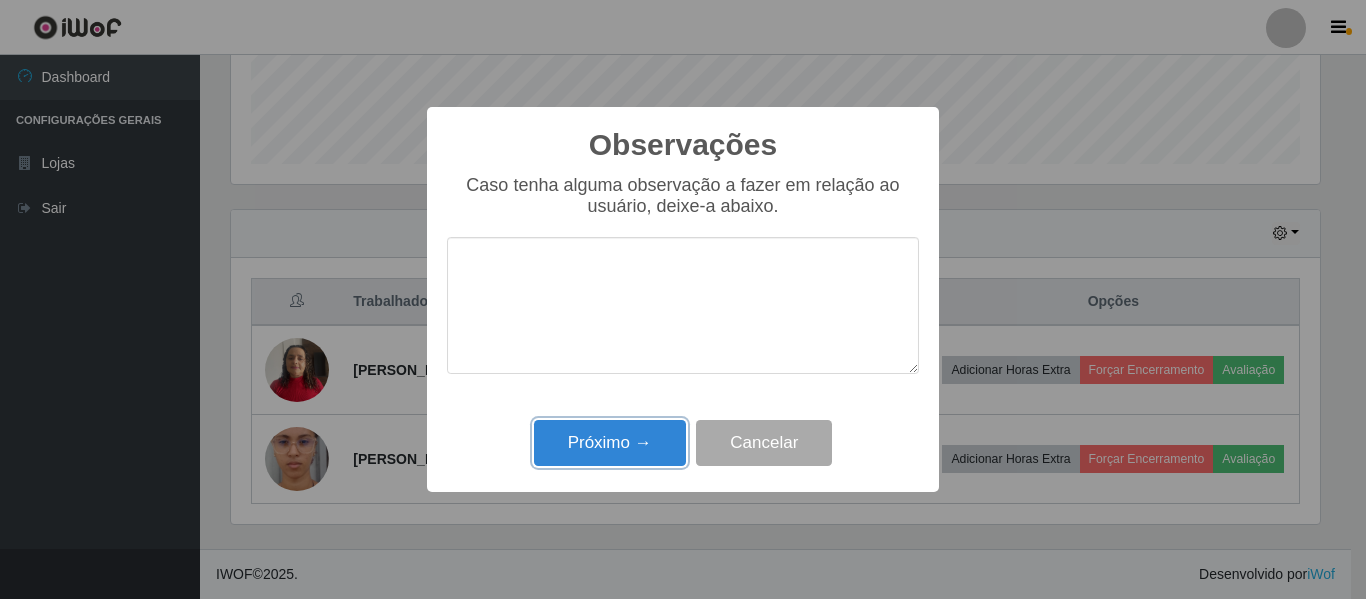 drag, startPoint x: 643, startPoint y: 452, endPoint x: 665, endPoint y: 447, distance: 22.561028 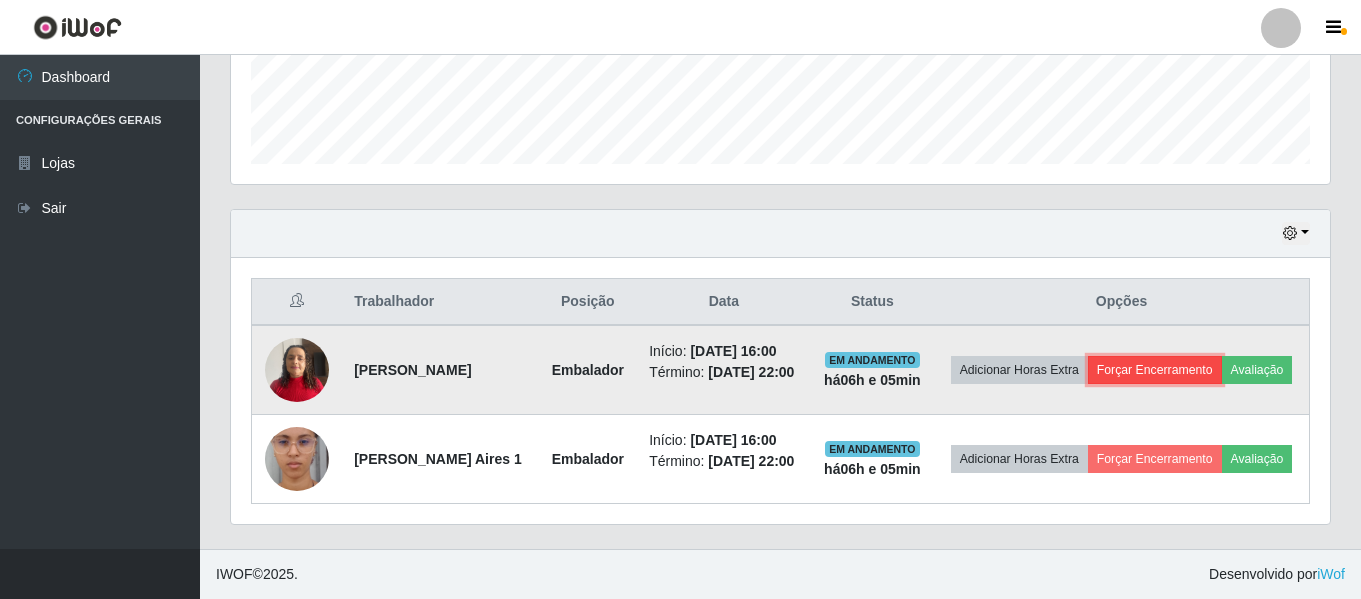 click on "Forçar Encerramento" at bounding box center (1155, 370) 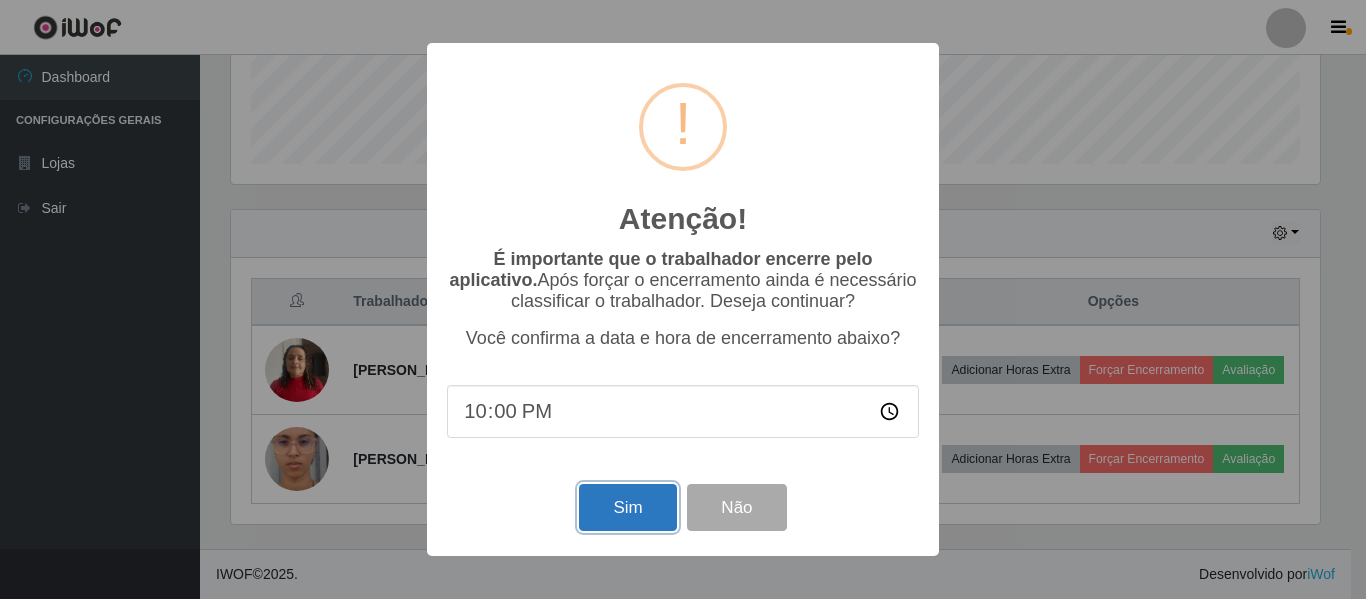 click on "Sim" at bounding box center [627, 507] 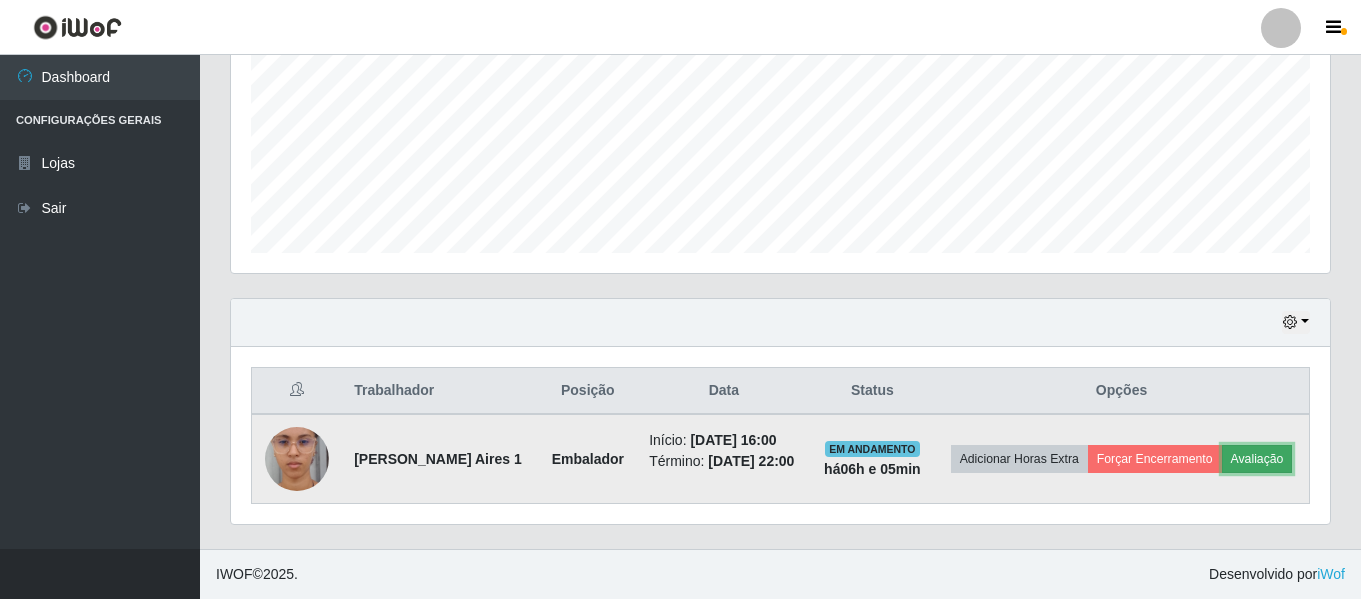 click on "Avaliação" at bounding box center (1257, 459) 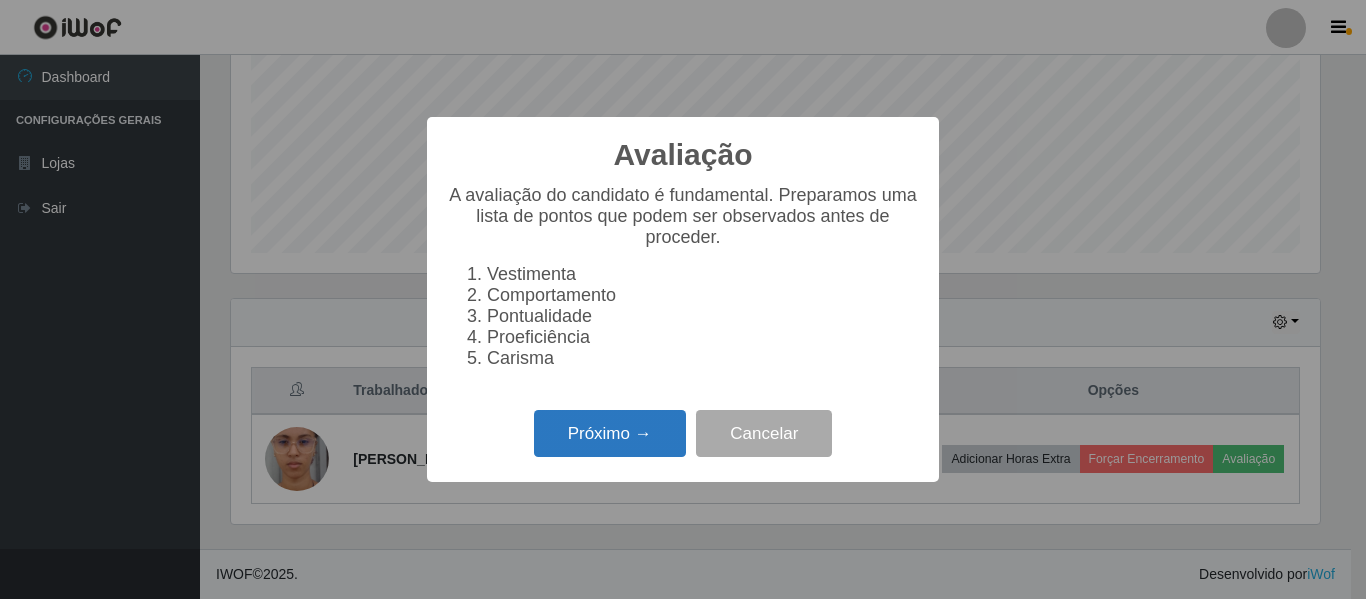 click on "Próximo →" at bounding box center (610, 433) 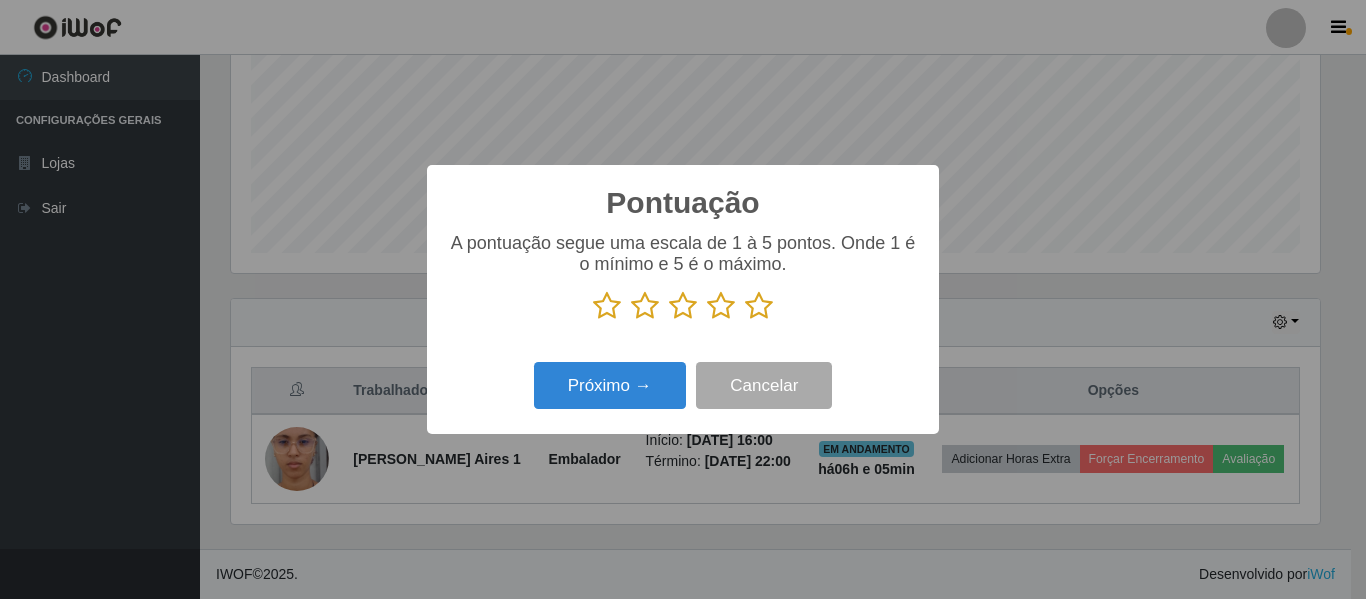 click at bounding box center [759, 306] 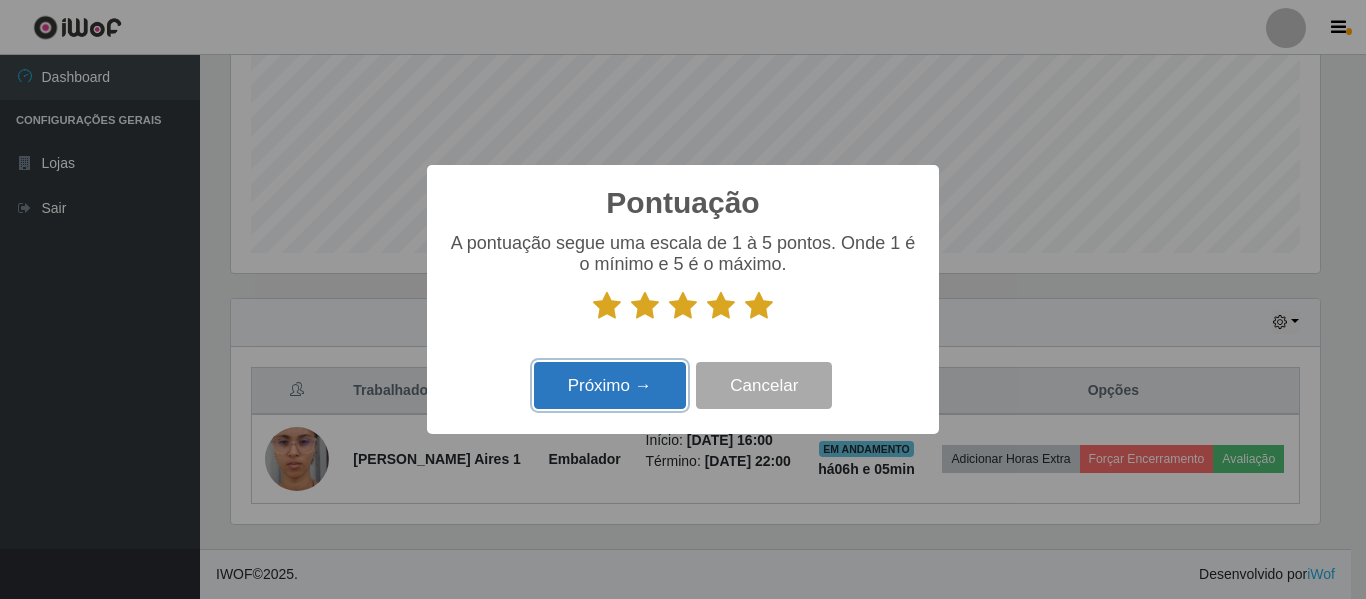 click on "Próximo →" at bounding box center (610, 385) 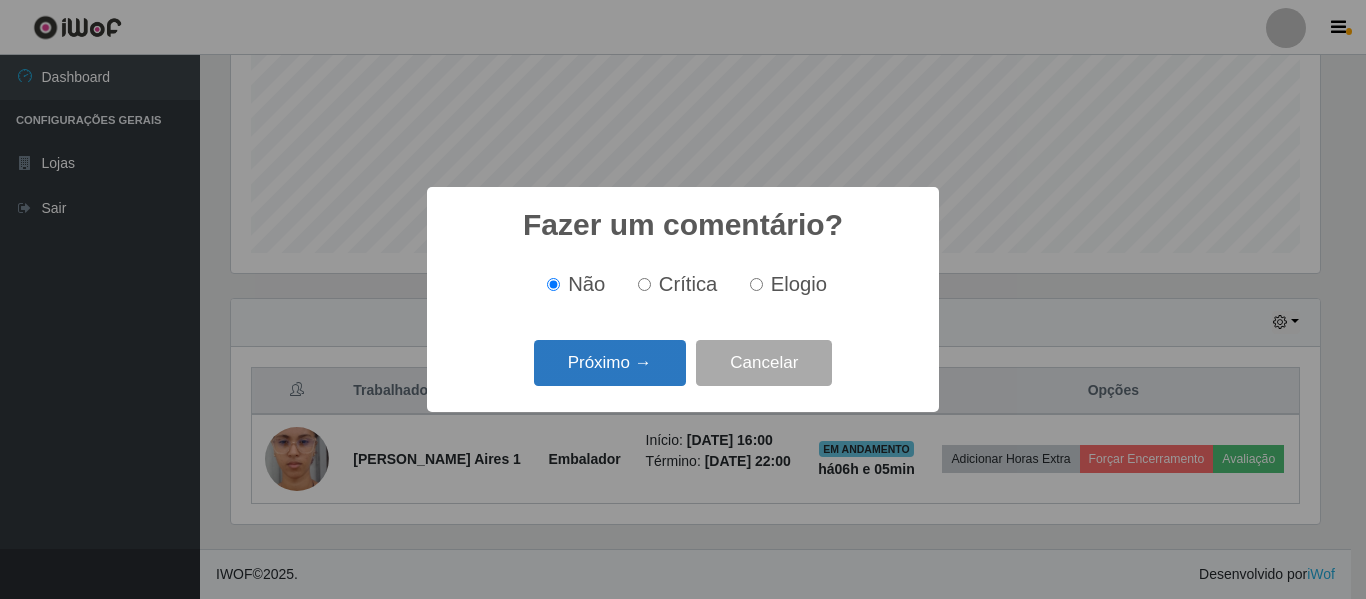 click on "Próximo →" at bounding box center (610, 363) 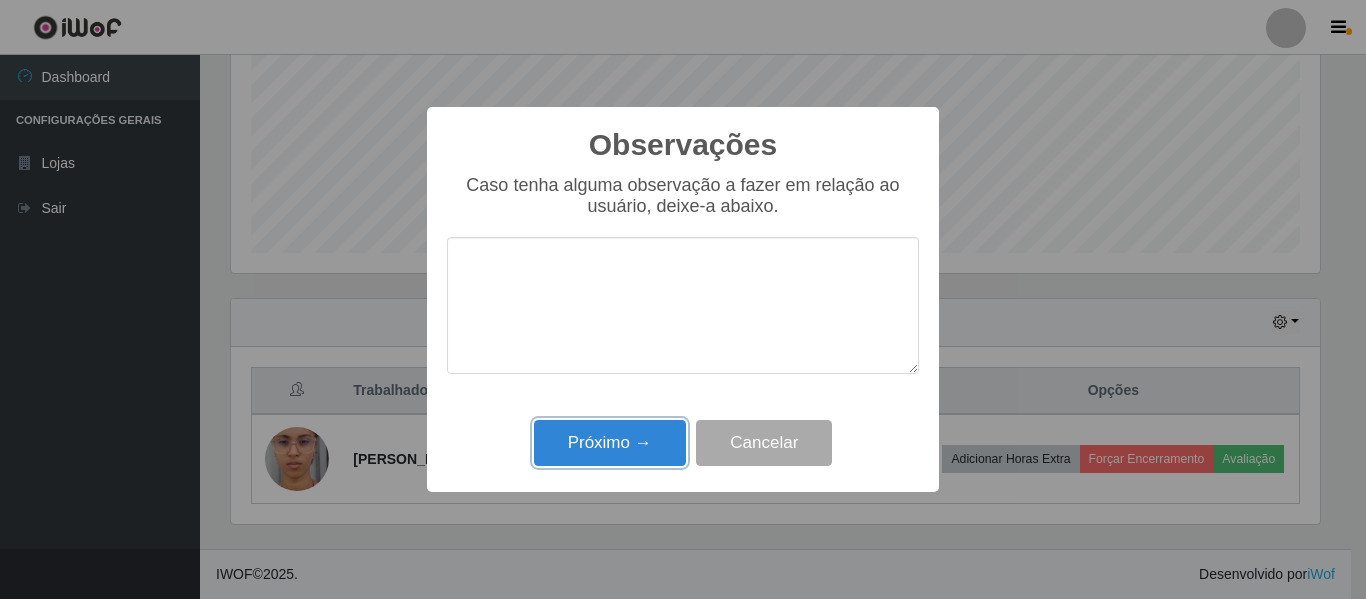 drag, startPoint x: 639, startPoint y: 454, endPoint x: 677, endPoint y: 444, distance: 39.293766 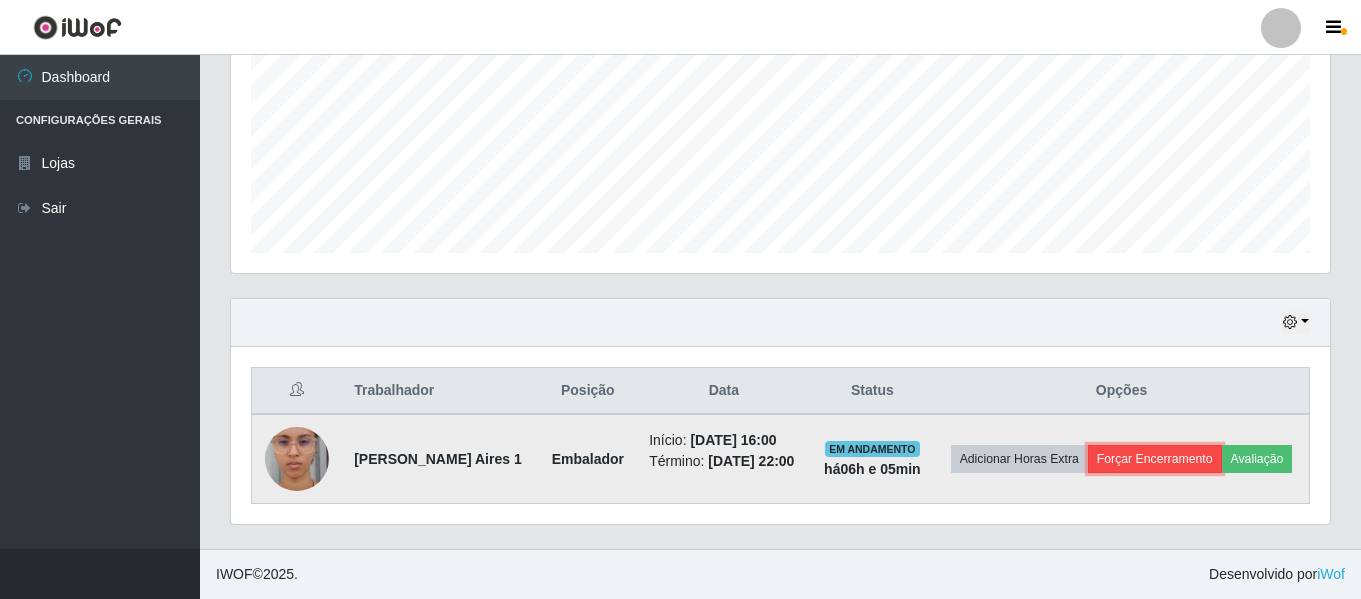 click on "Forçar Encerramento" at bounding box center (1155, 459) 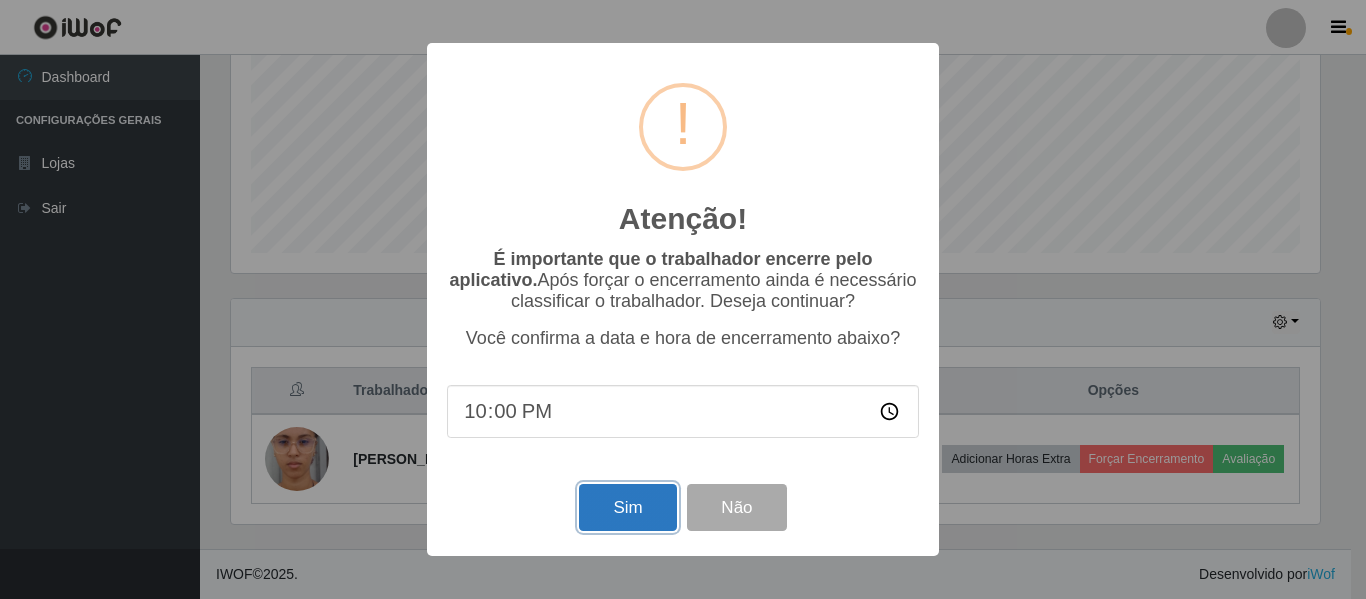 click on "Sim" at bounding box center [627, 507] 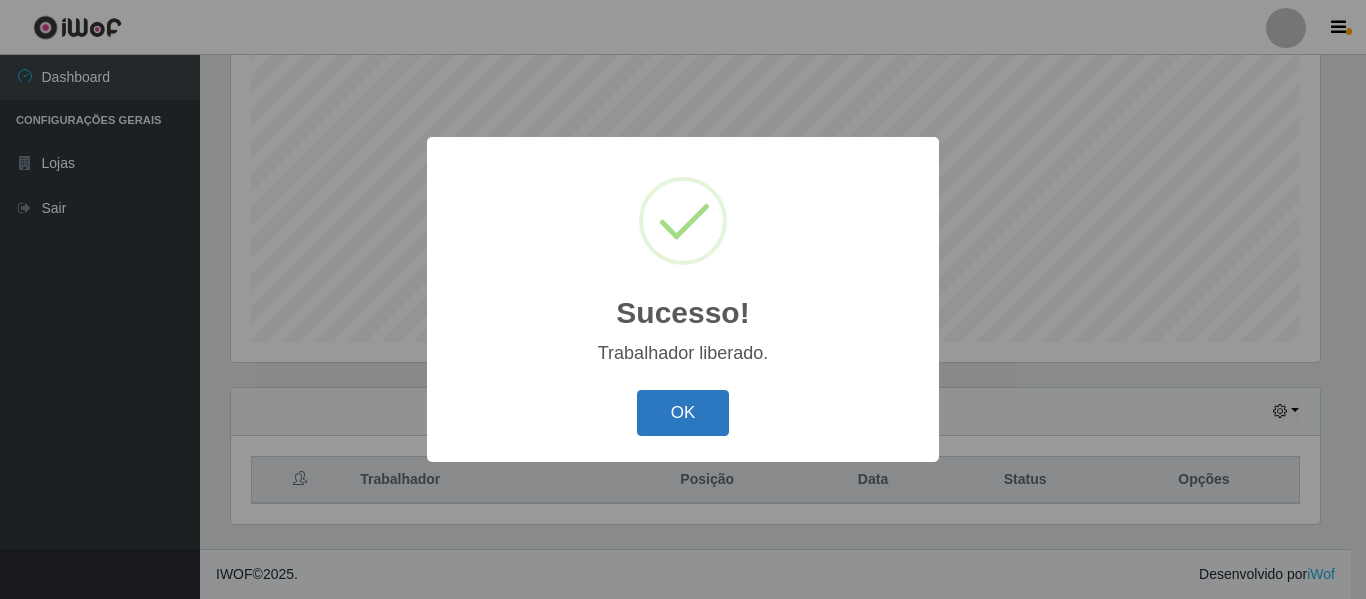 click on "OK" at bounding box center (683, 413) 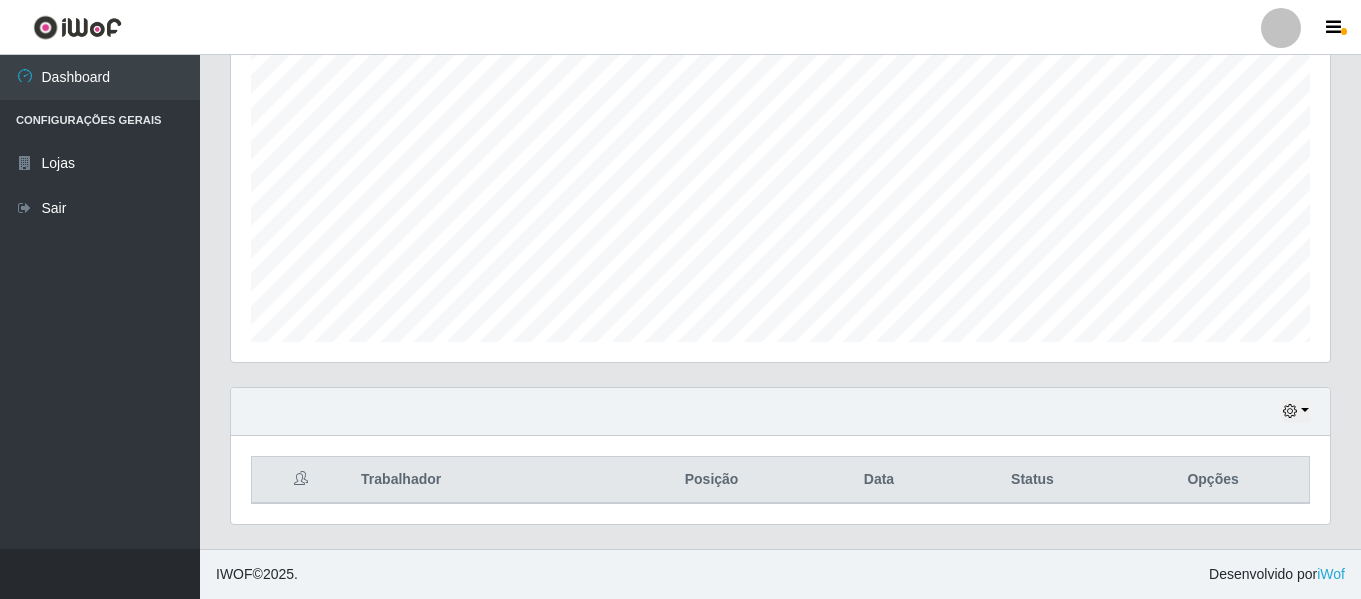 scroll, scrollTop: 0, scrollLeft: 0, axis: both 